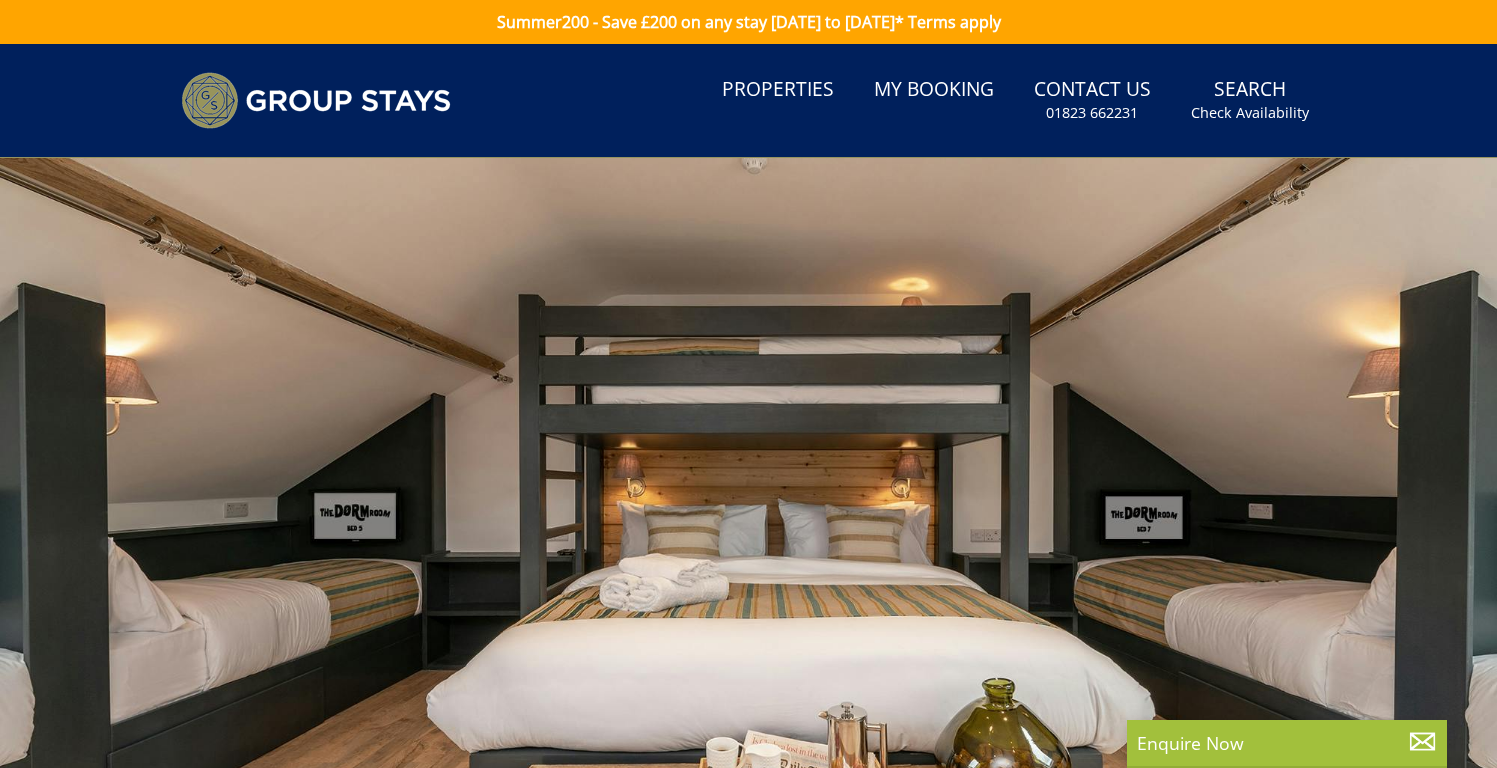 scroll, scrollTop: 0, scrollLeft: 0, axis: both 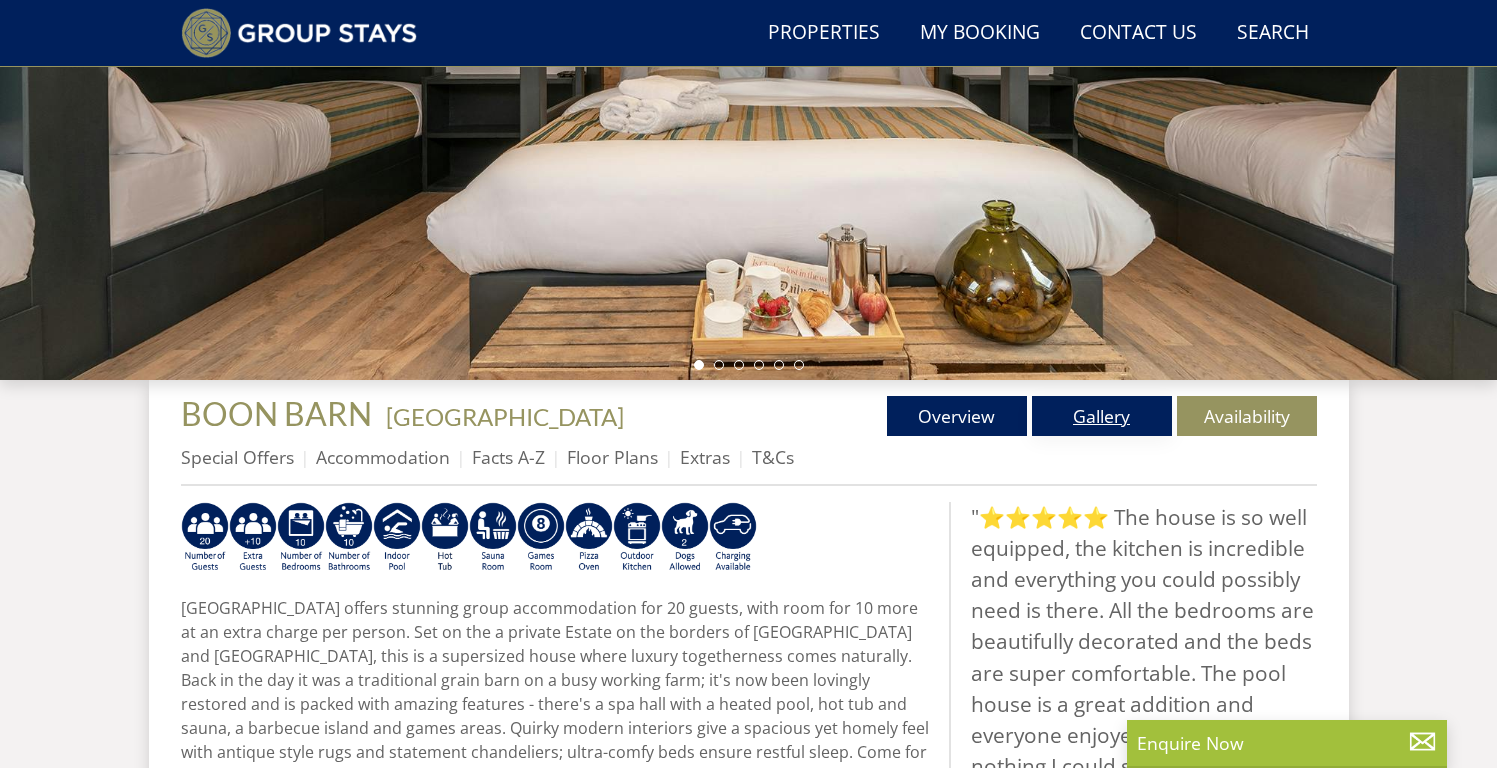 click on "Gallery" at bounding box center [1102, 416] 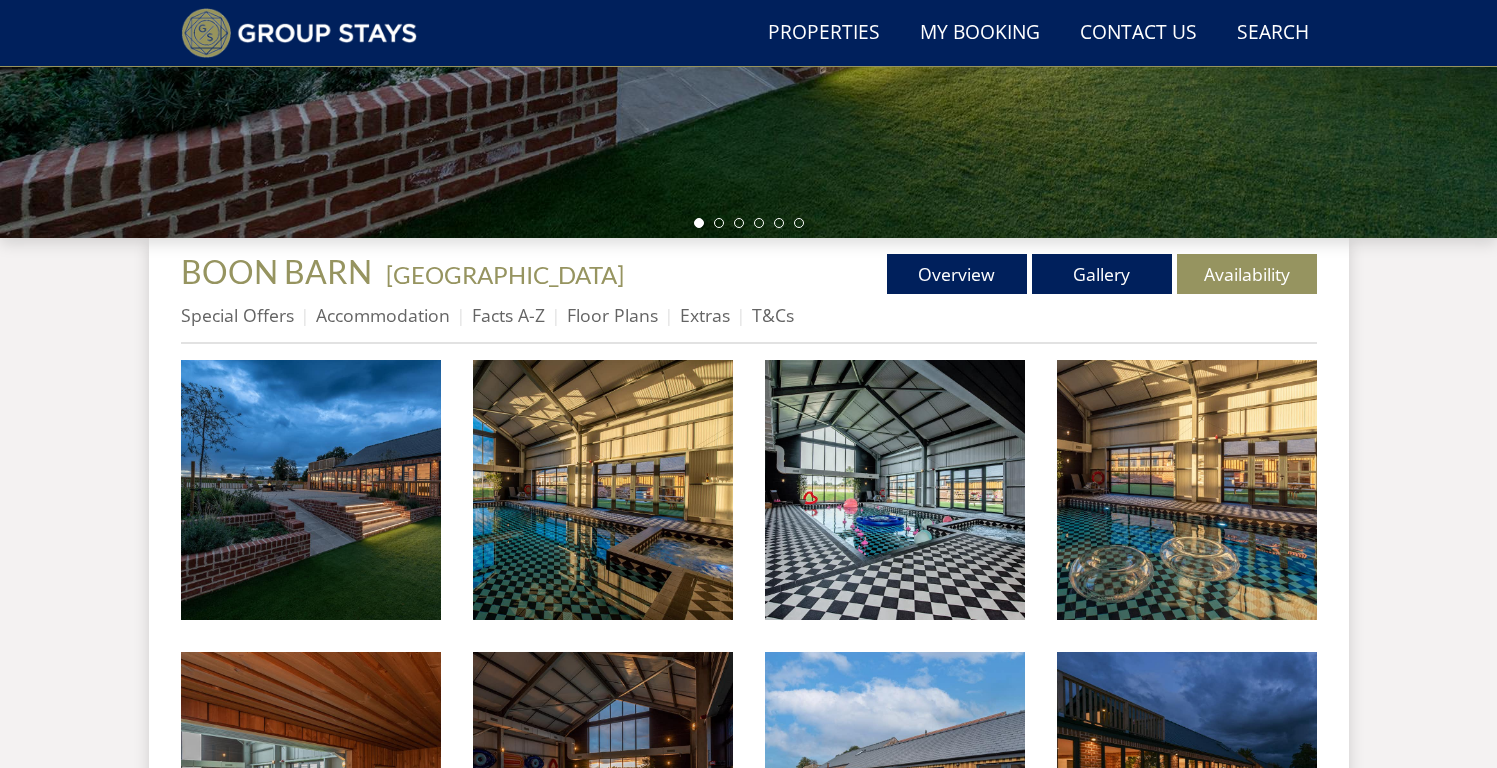 scroll, scrollTop: 576, scrollLeft: 0, axis: vertical 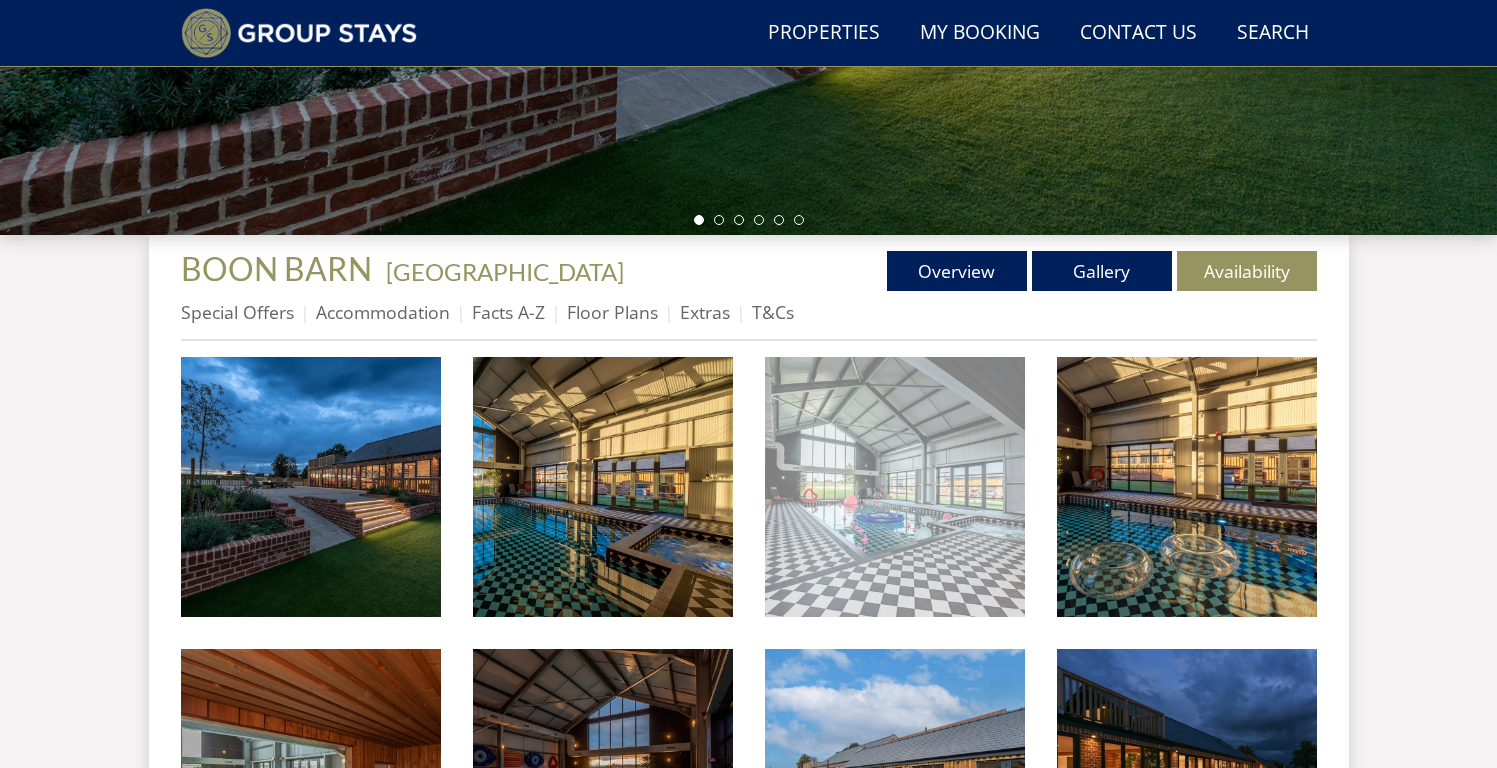 click at bounding box center (895, 487) 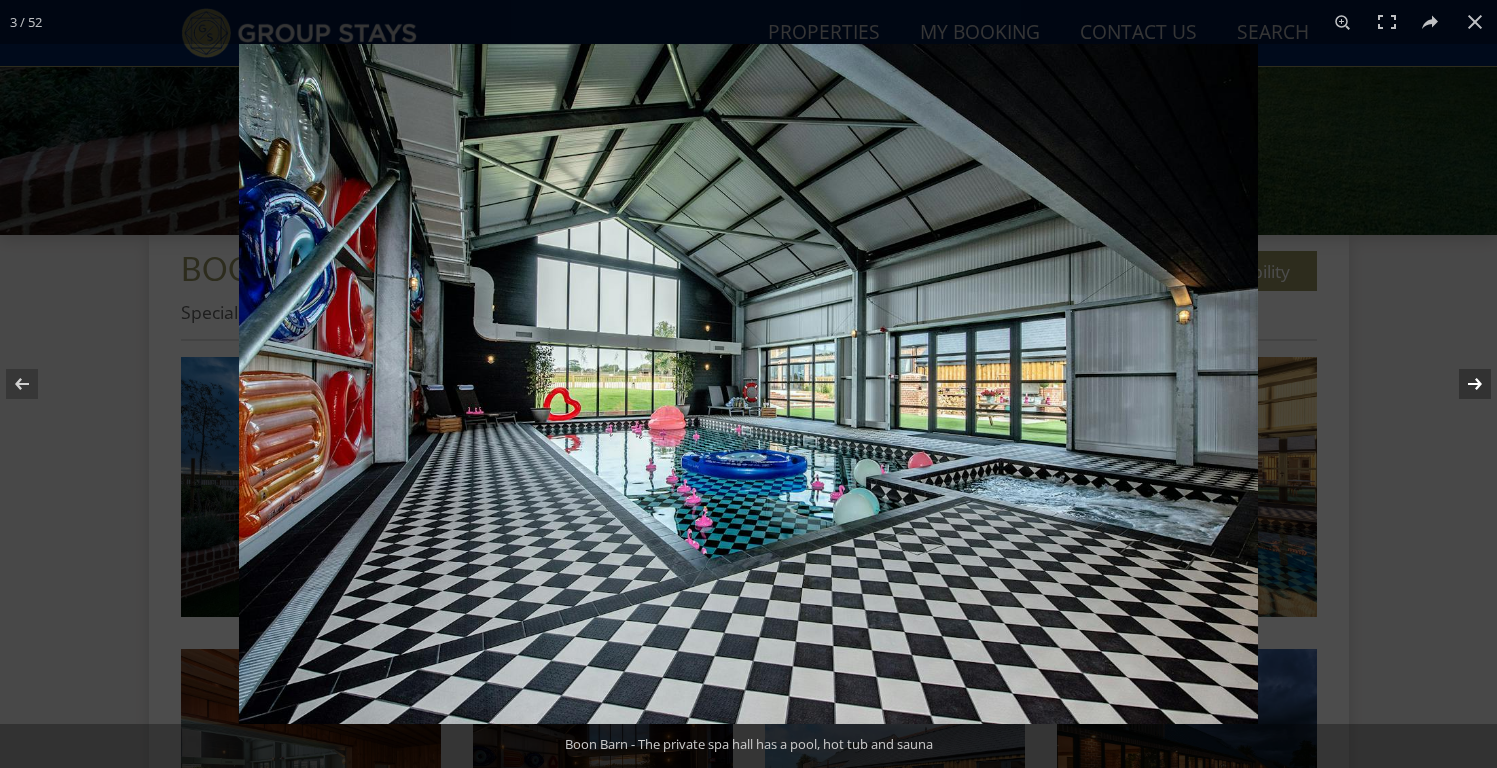 click at bounding box center [1462, 384] 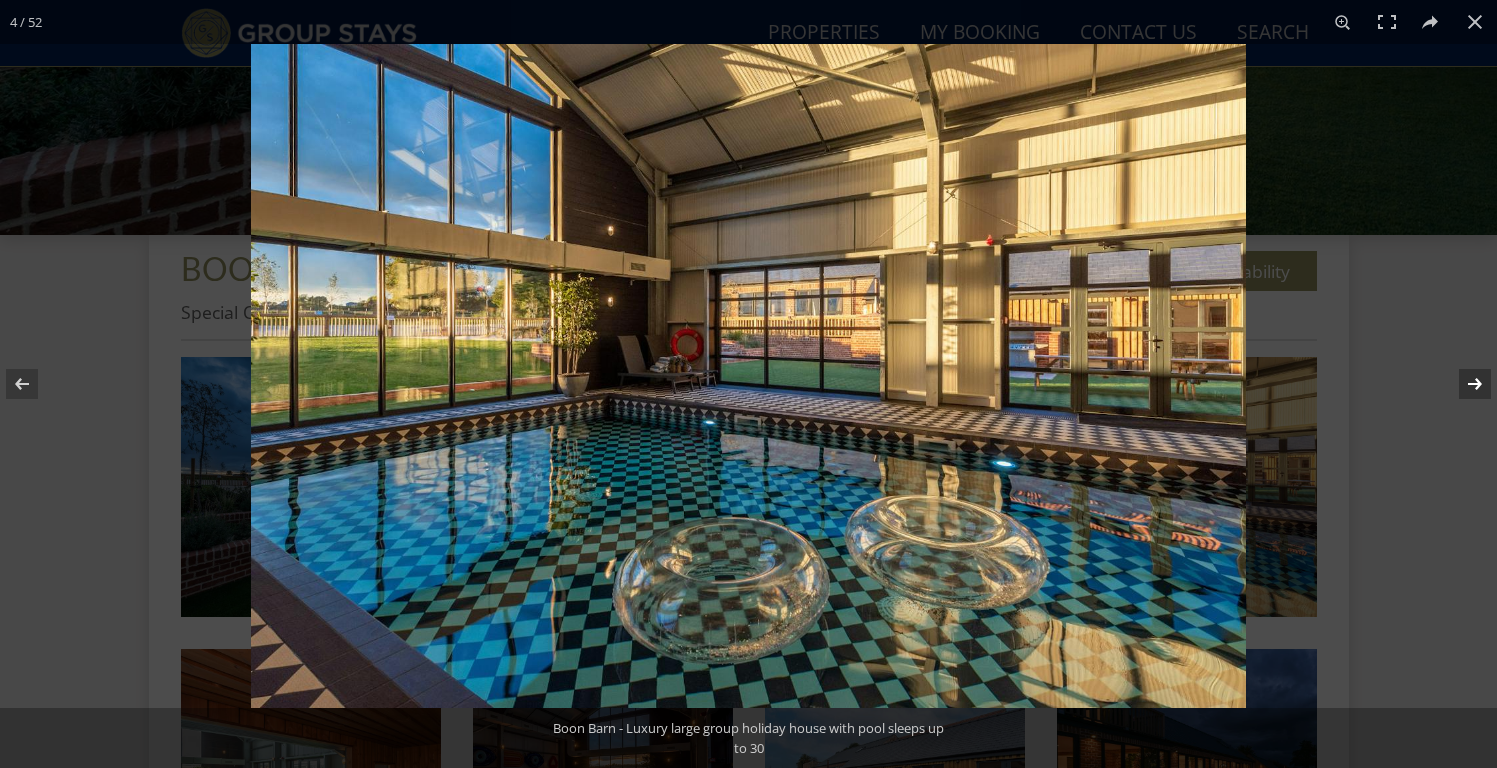 click at bounding box center [1462, 384] 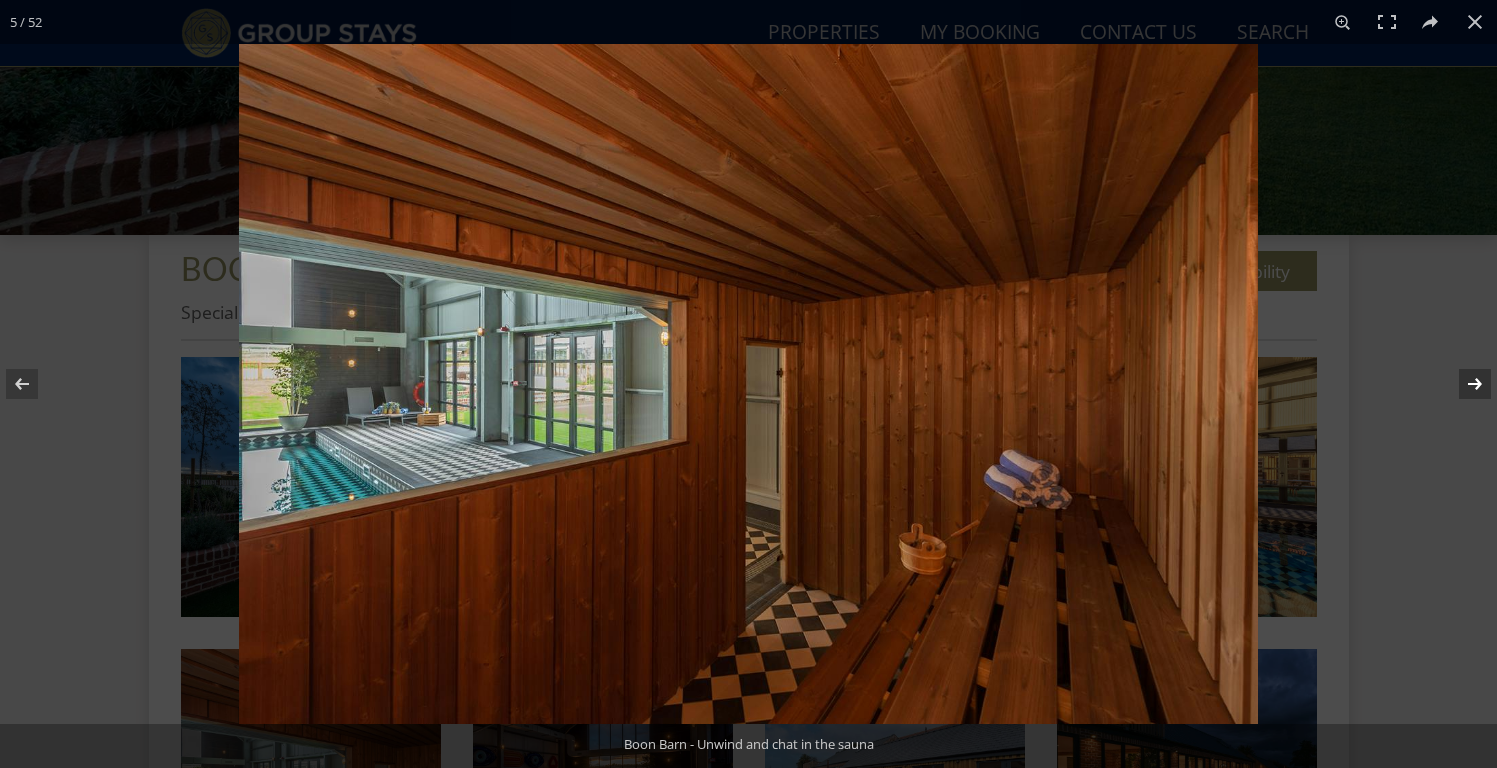 click at bounding box center (1462, 384) 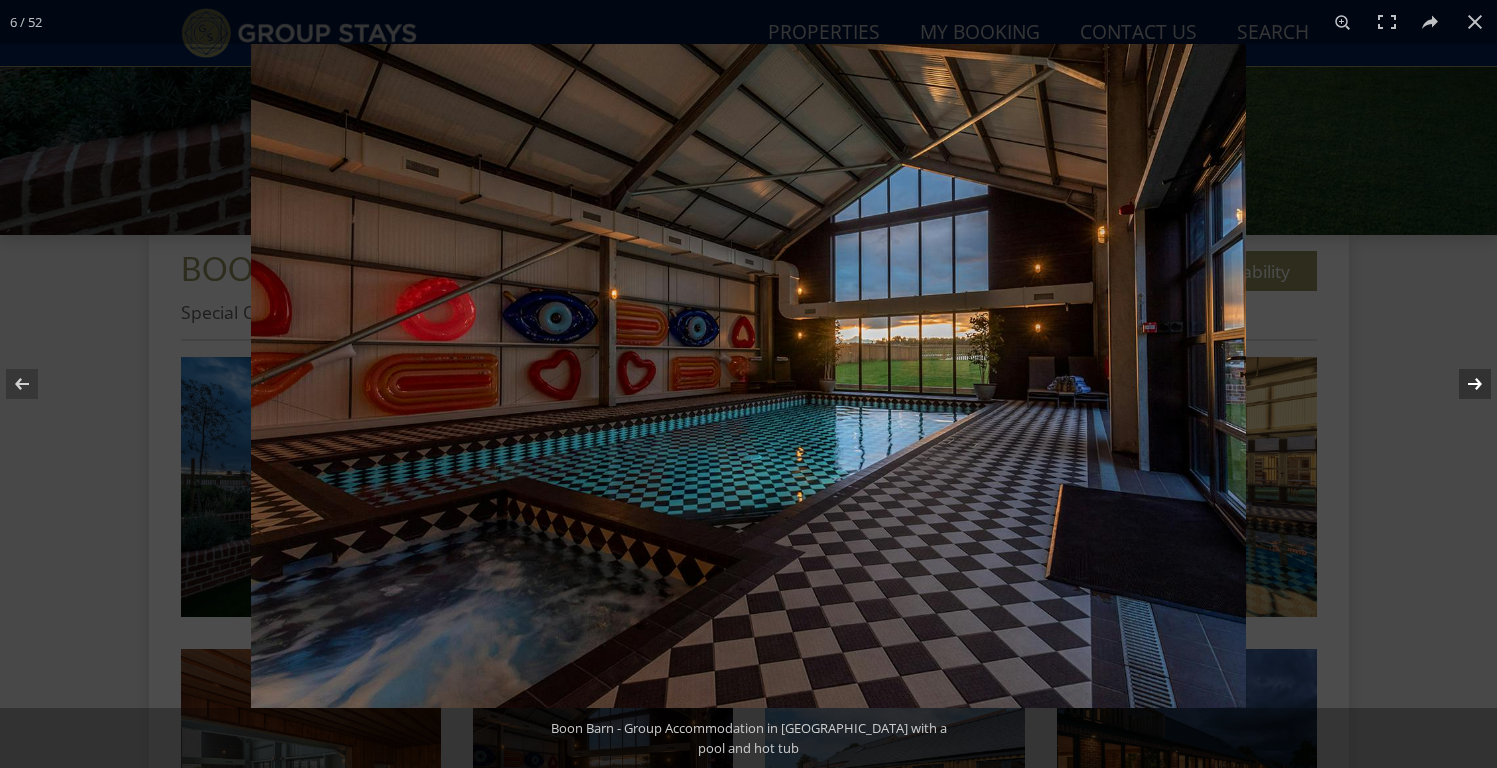 click at bounding box center (1462, 384) 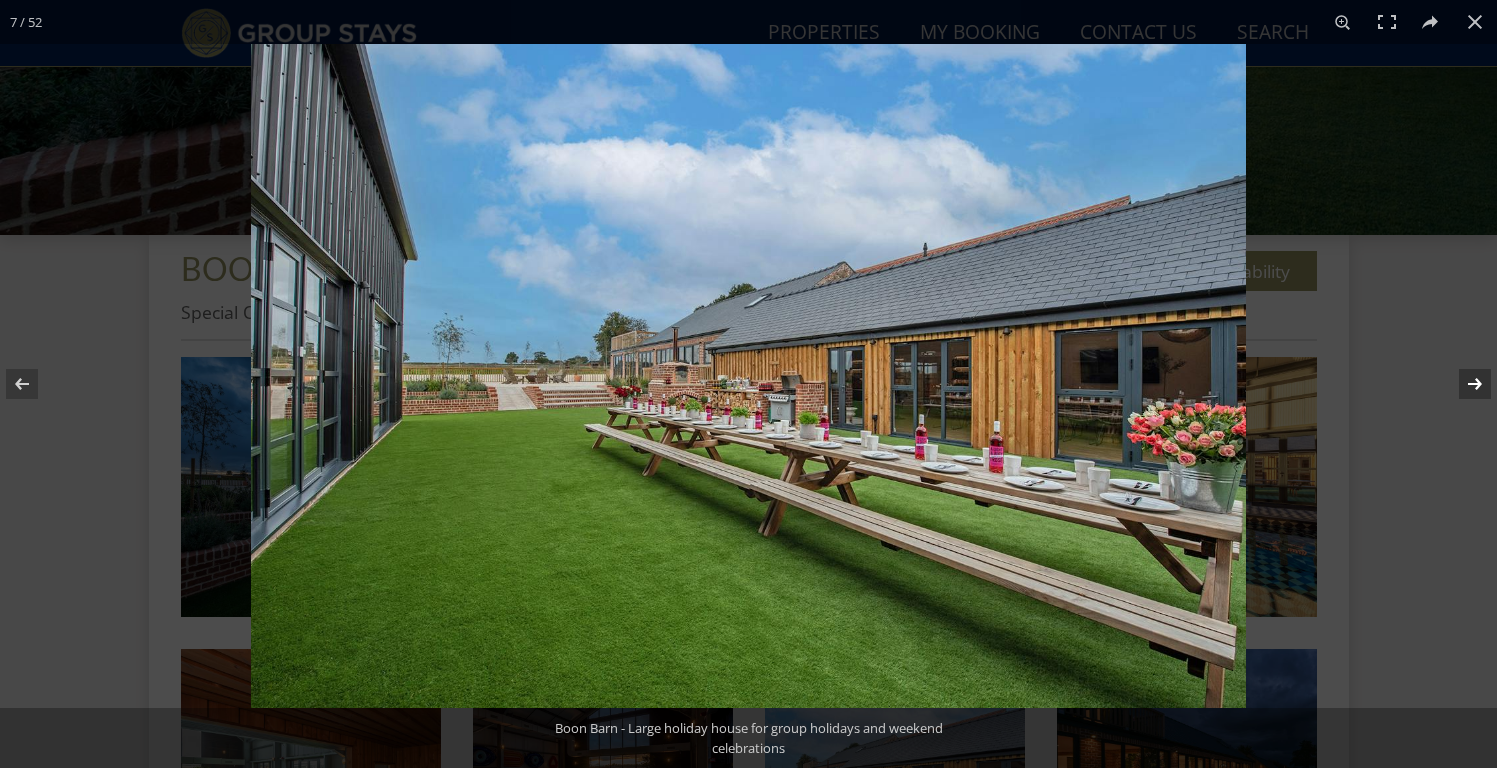 click at bounding box center (1462, 384) 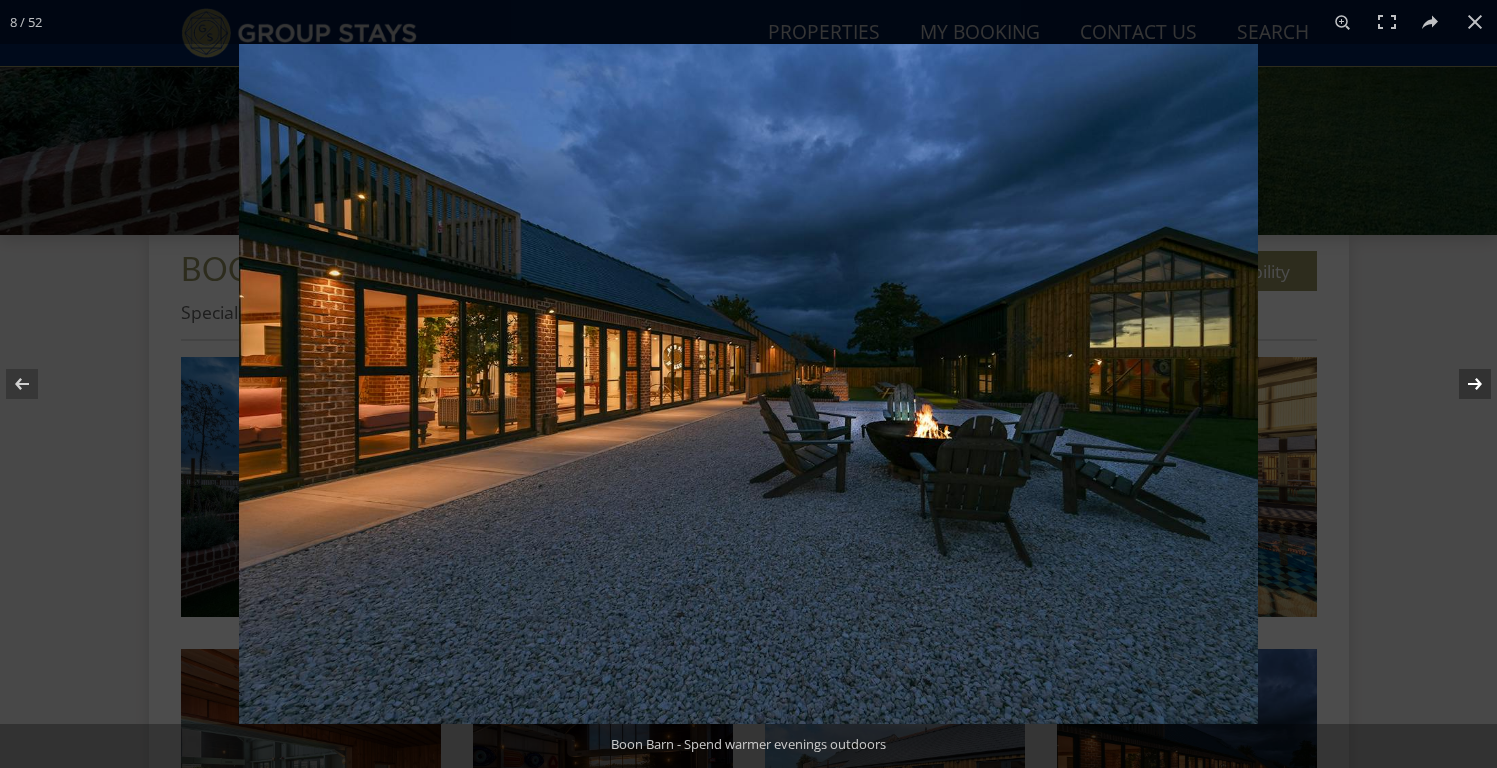 click at bounding box center [1462, 384] 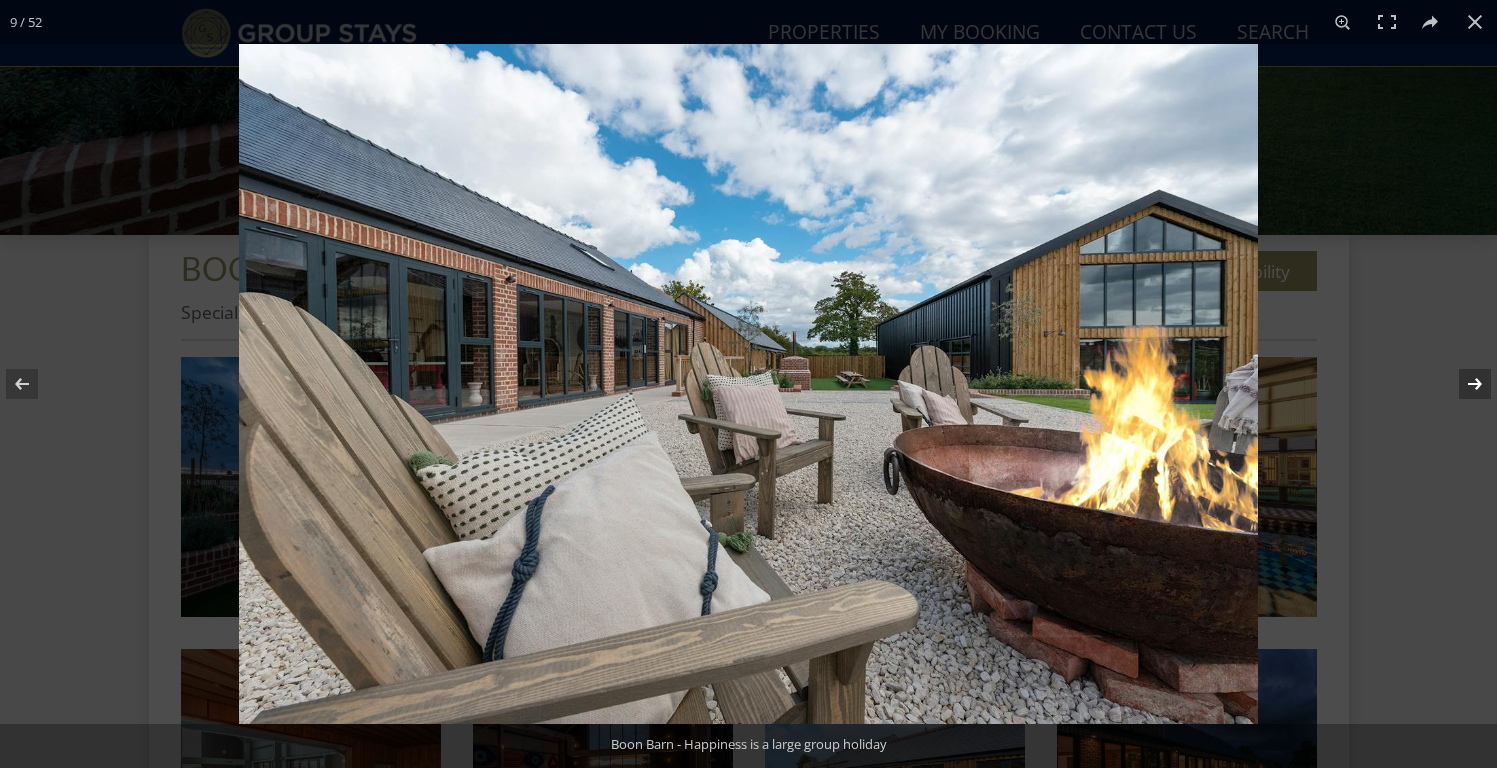 click at bounding box center (1462, 384) 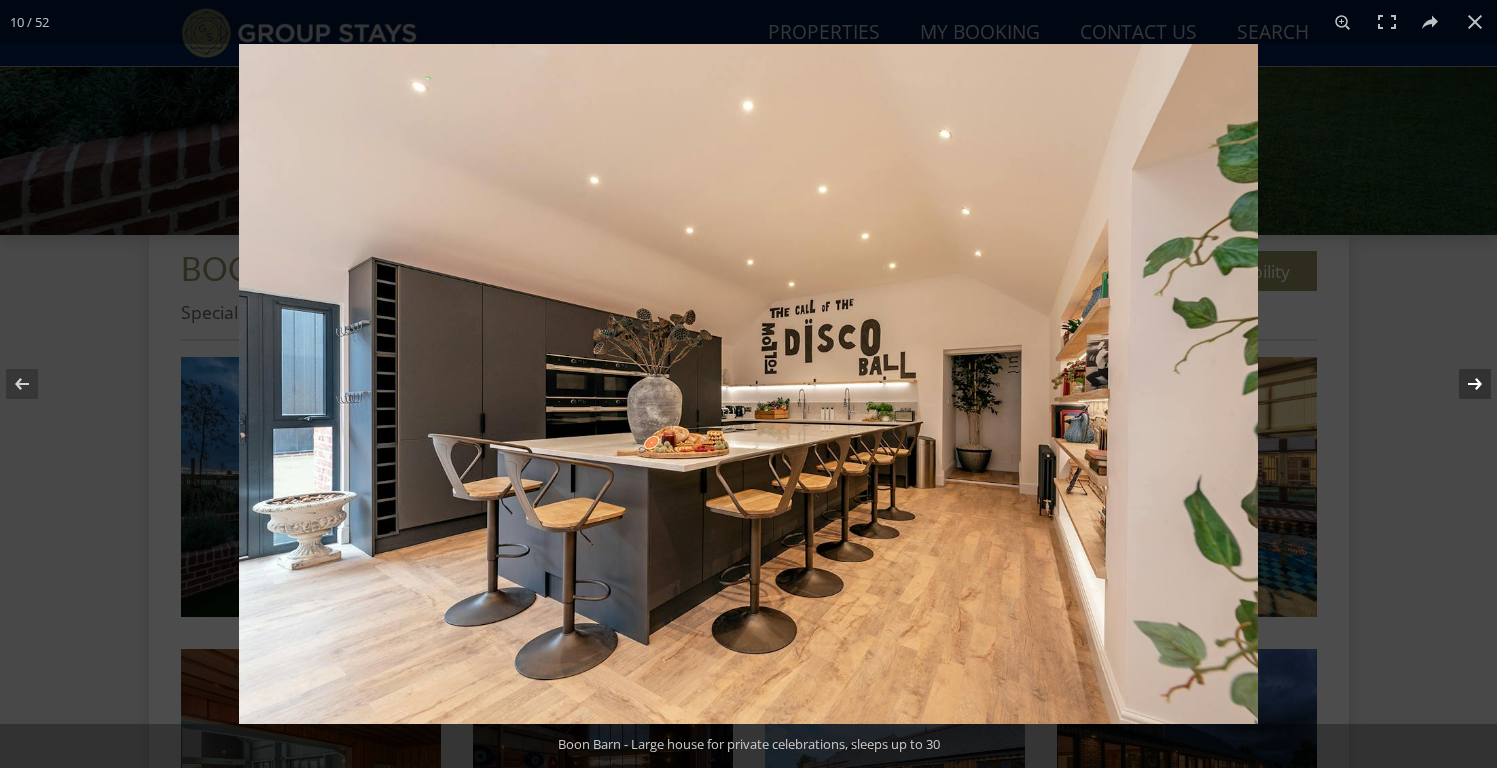click at bounding box center (1462, 384) 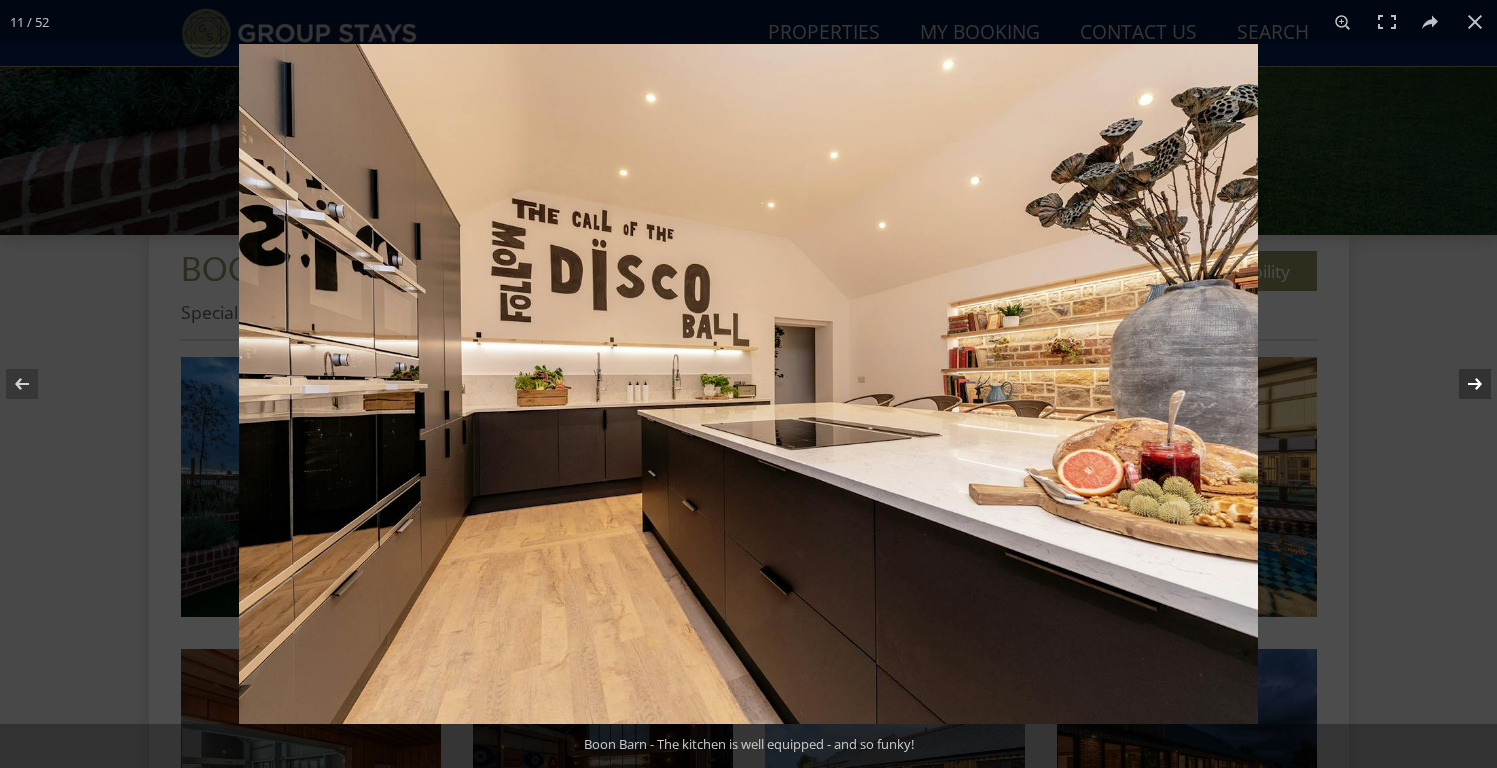 click at bounding box center [1462, 384] 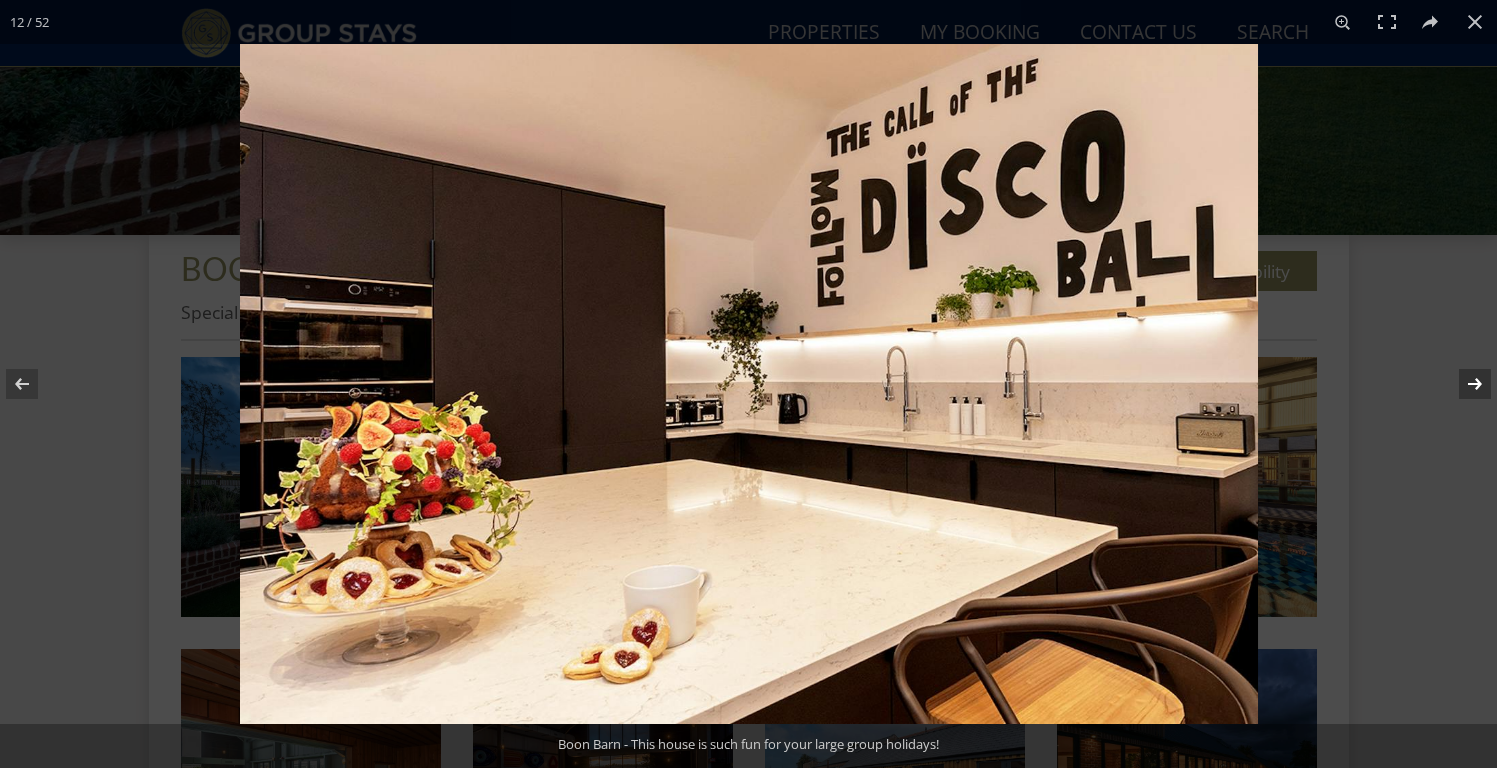 click at bounding box center [1462, 384] 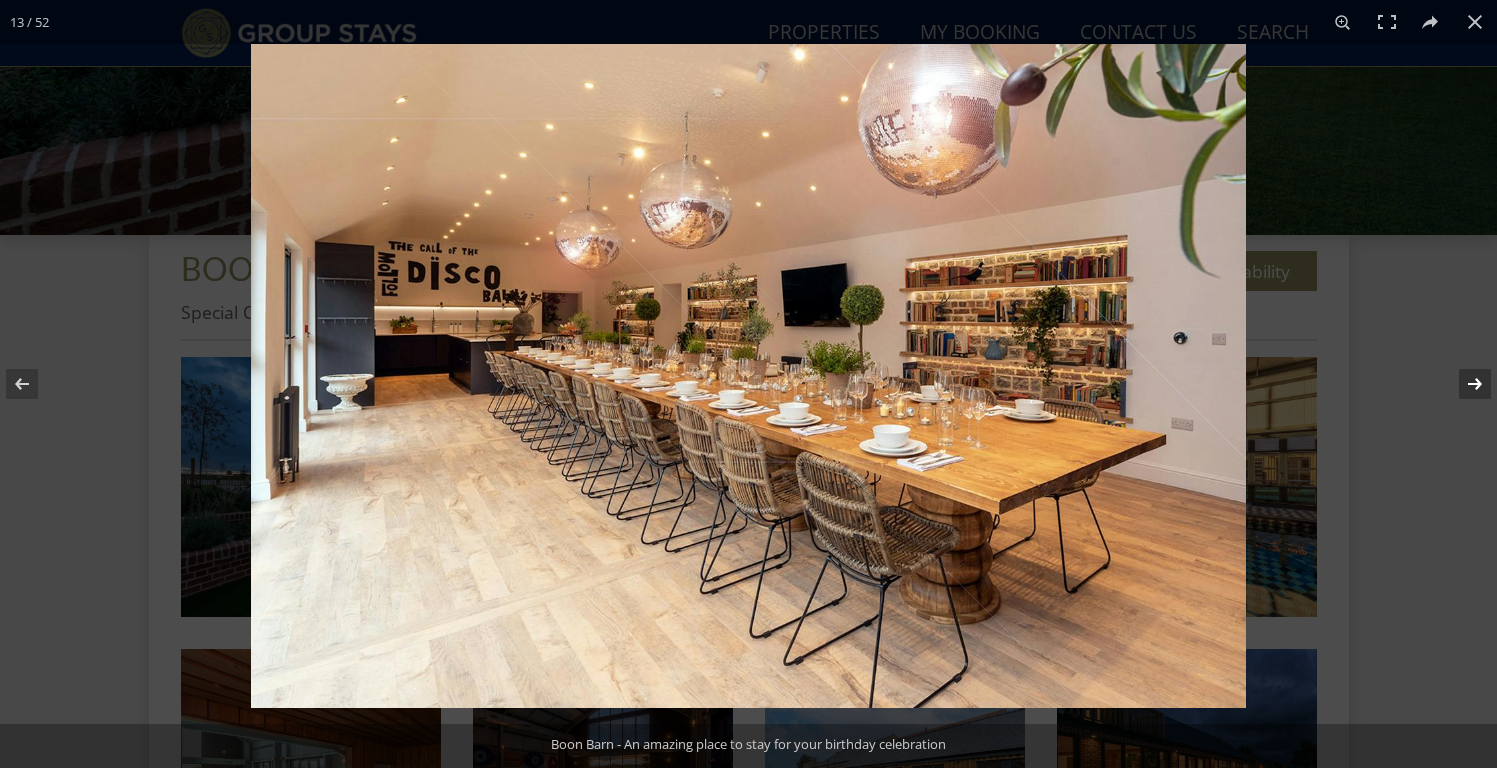 click at bounding box center [1462, 384] 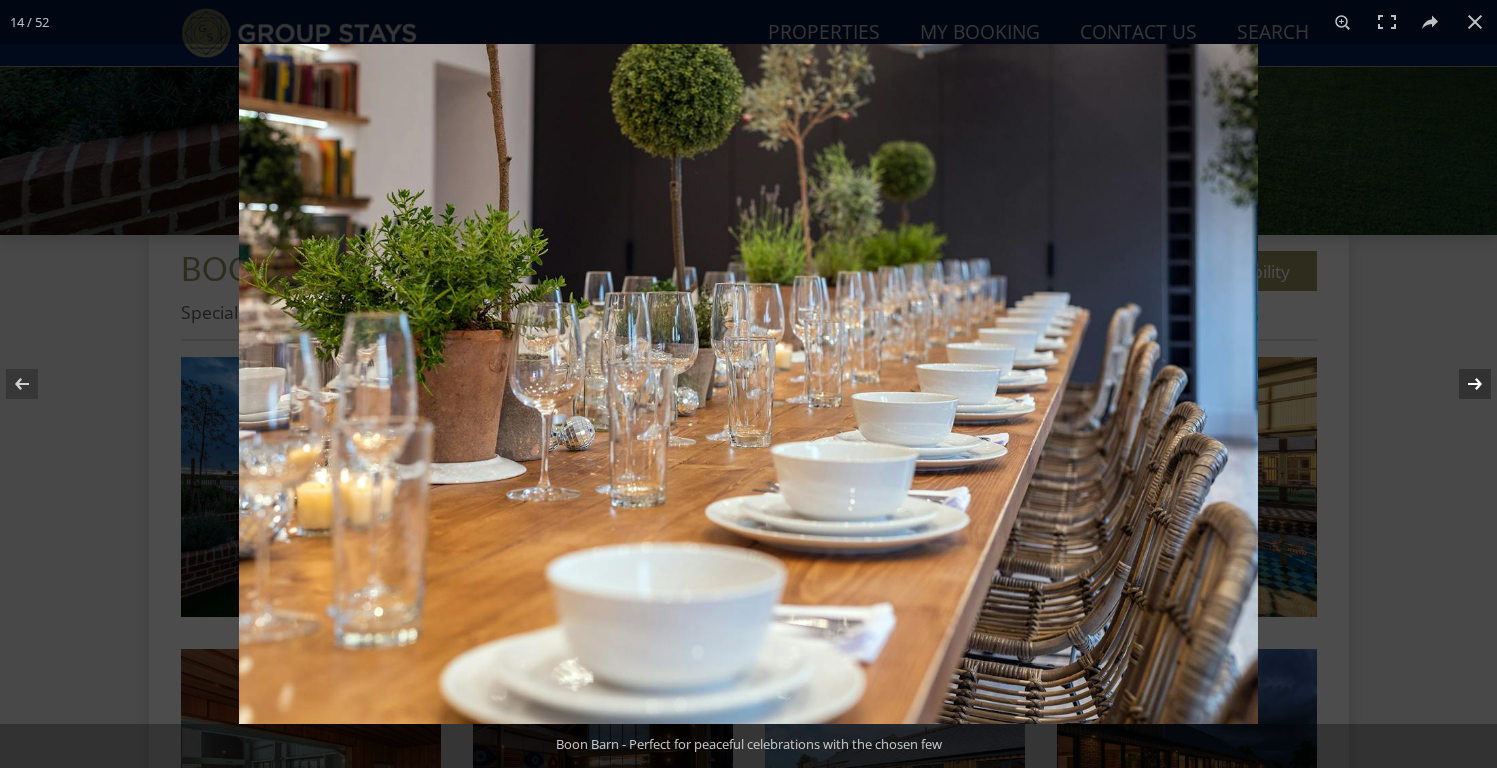 click at bounding box center (1462, 384) 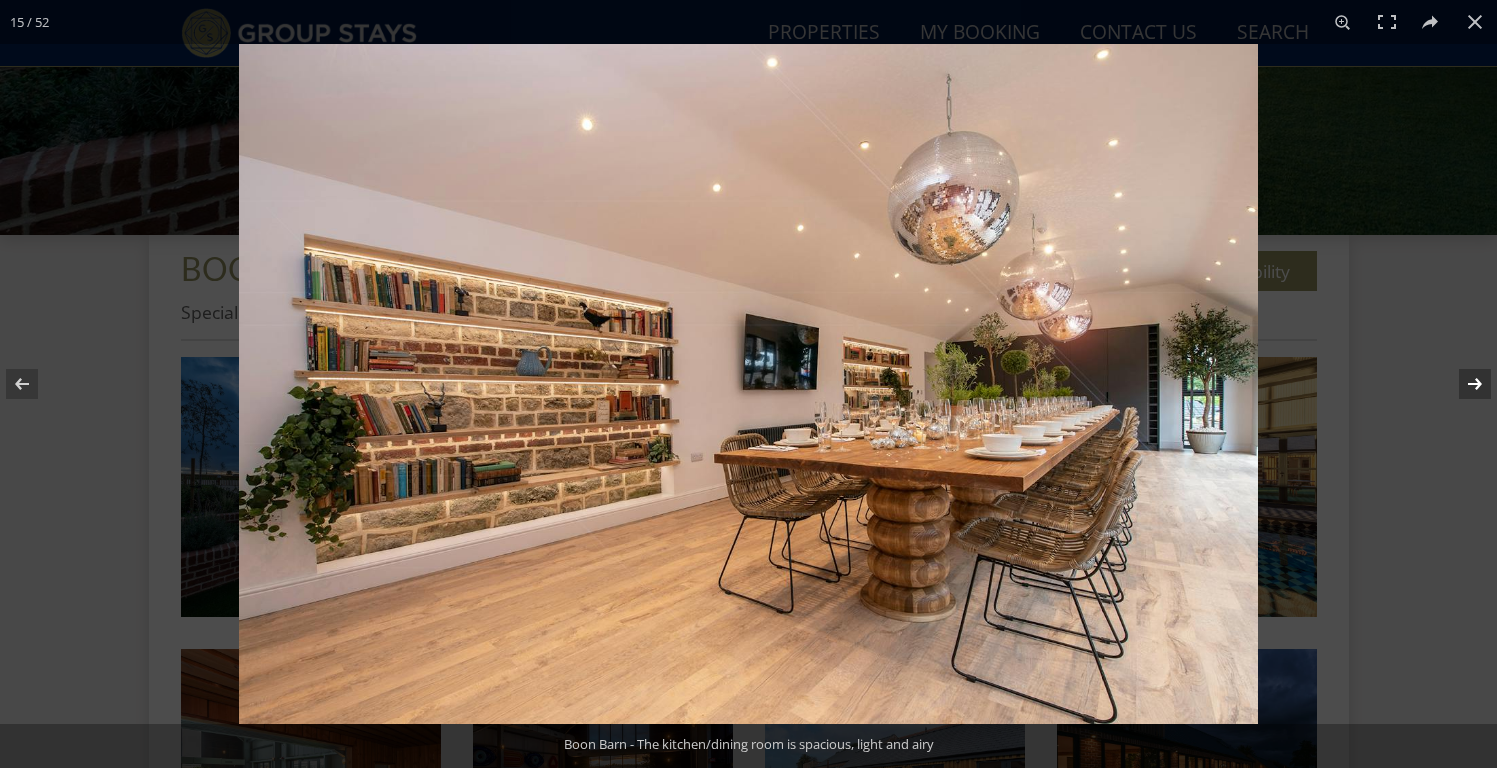 click at bounding box center [1462, 384] 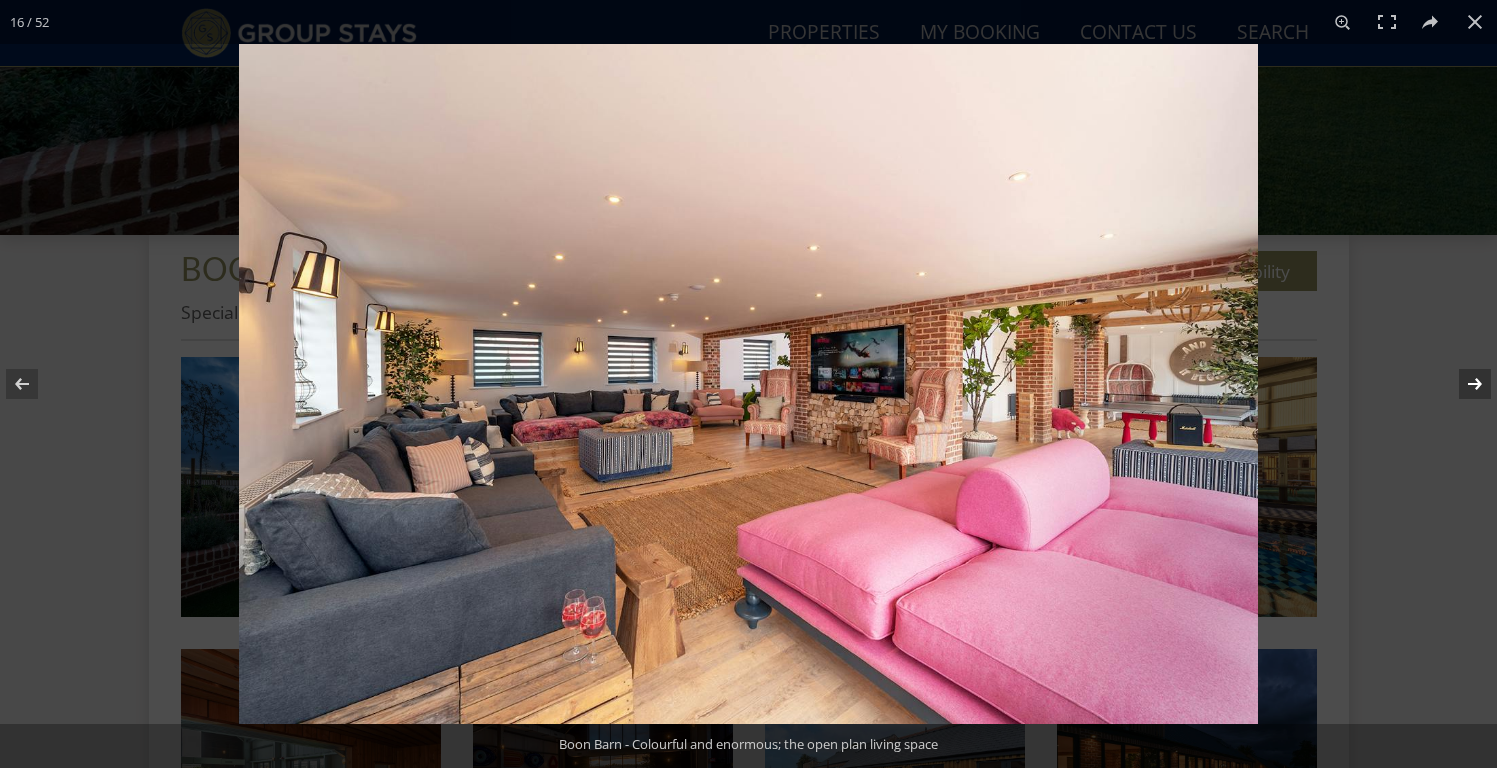 click at bounding box center [1462, 384] 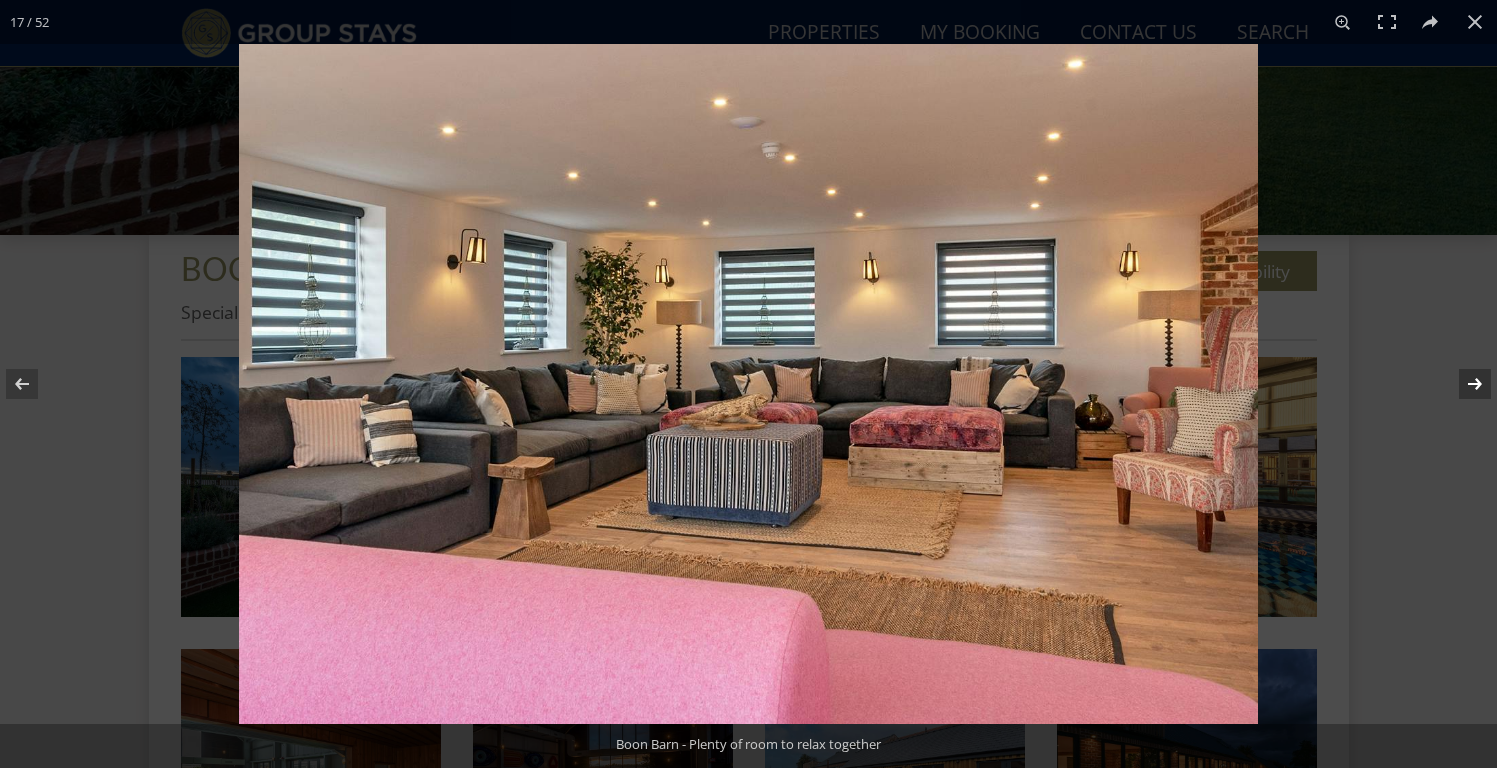 click at bounding box center [1462, 384] 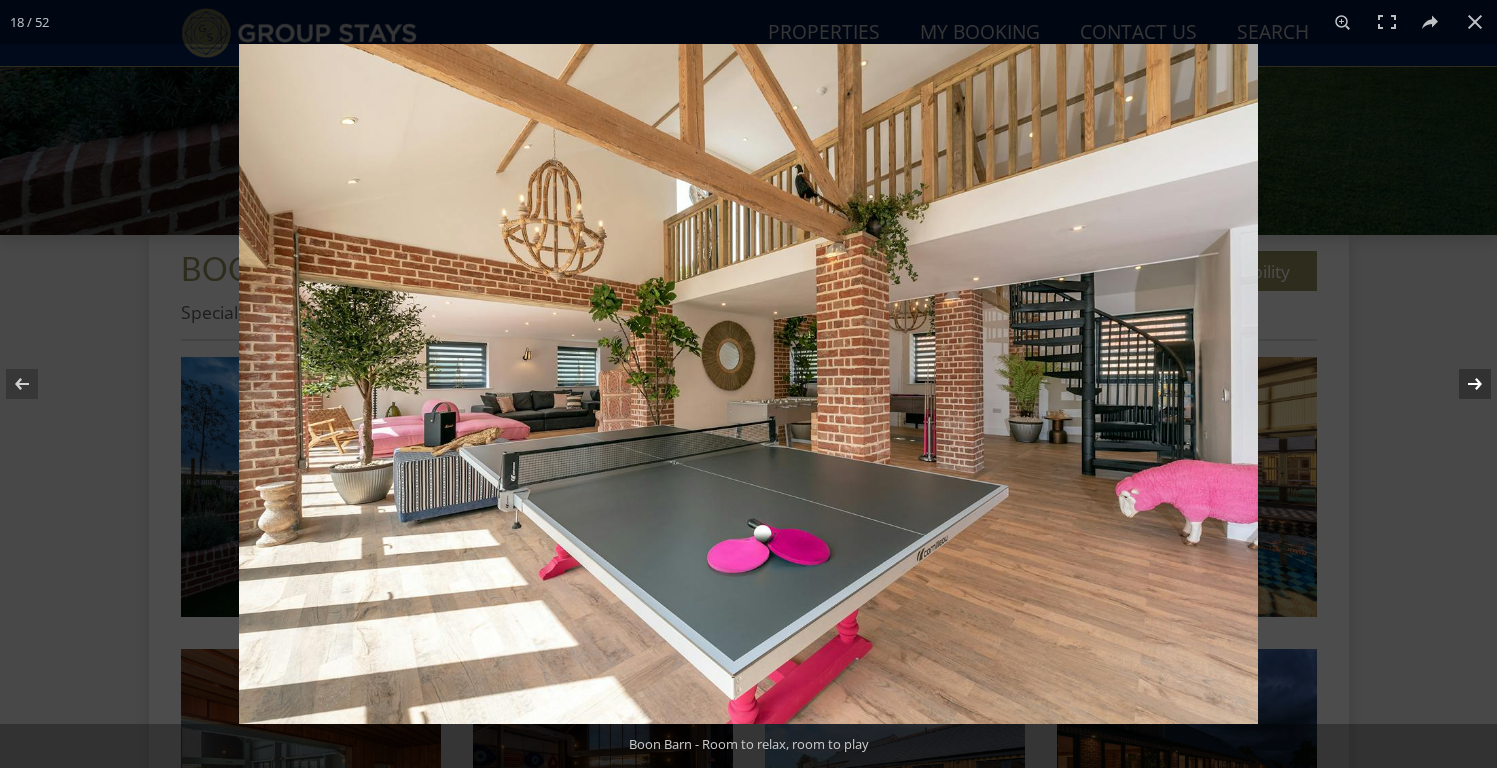 click at bounding box center (1462, 384) 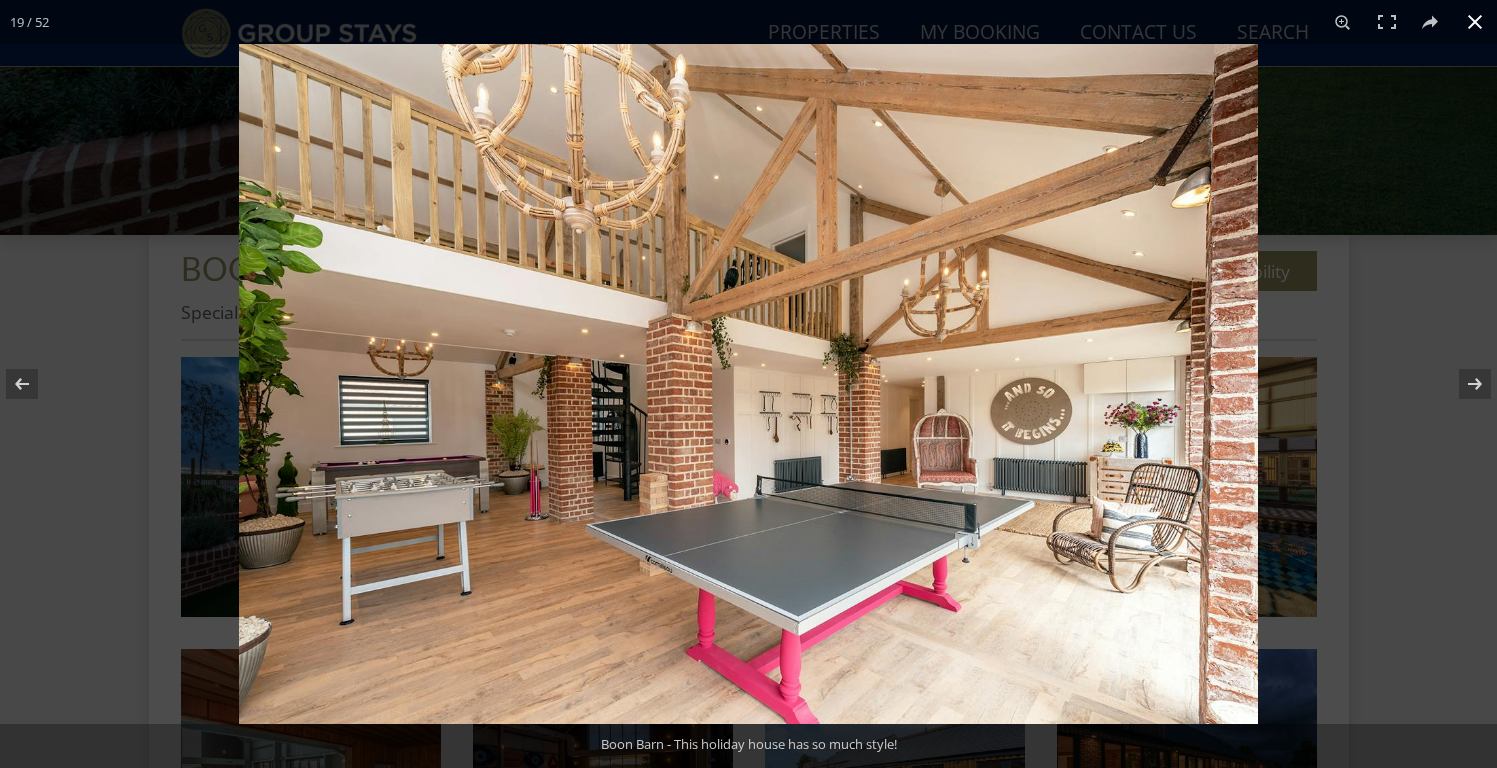 click at bounding box center (987, 428) 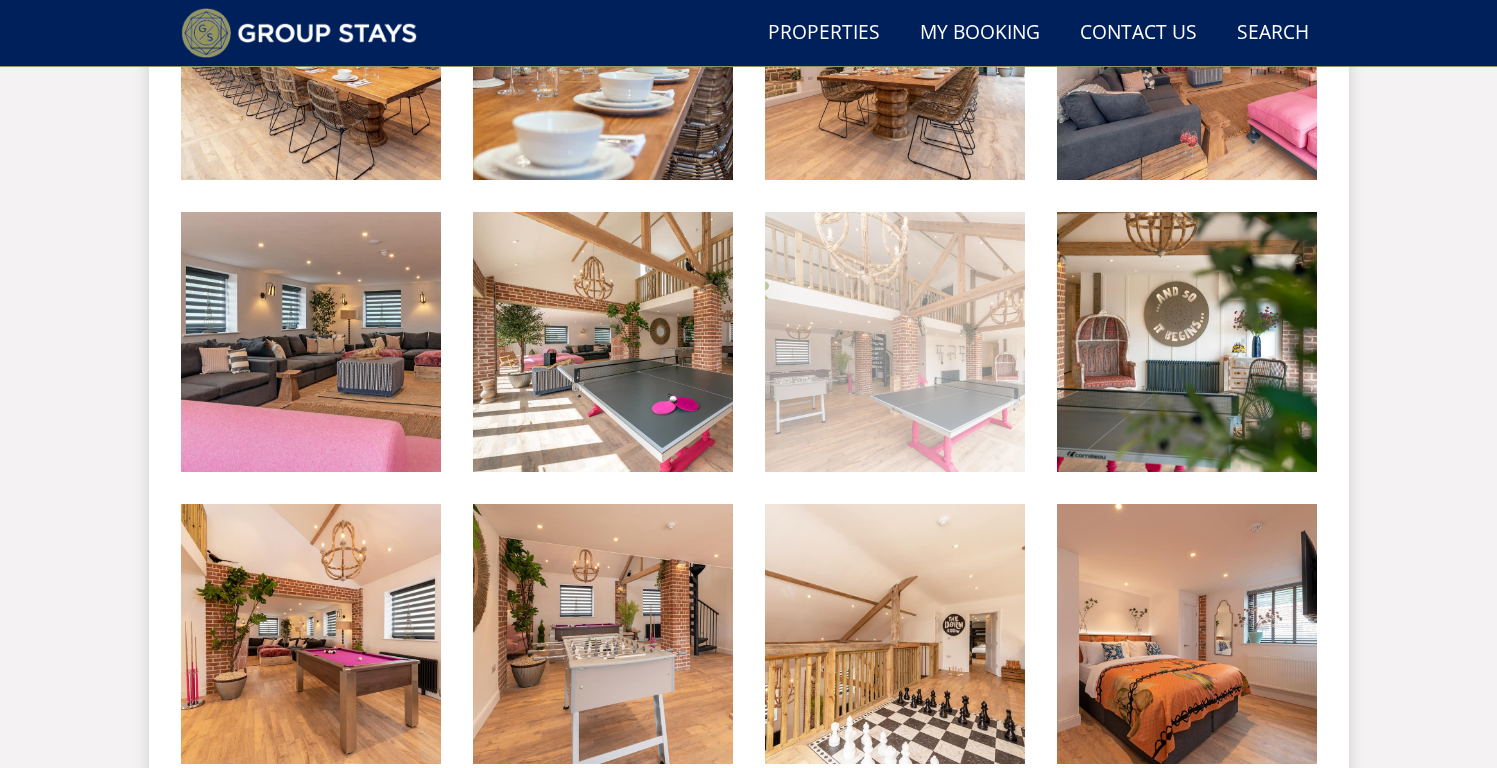 scroll, scrollTop: 1905, scrollLeft: 0, axis: vertical 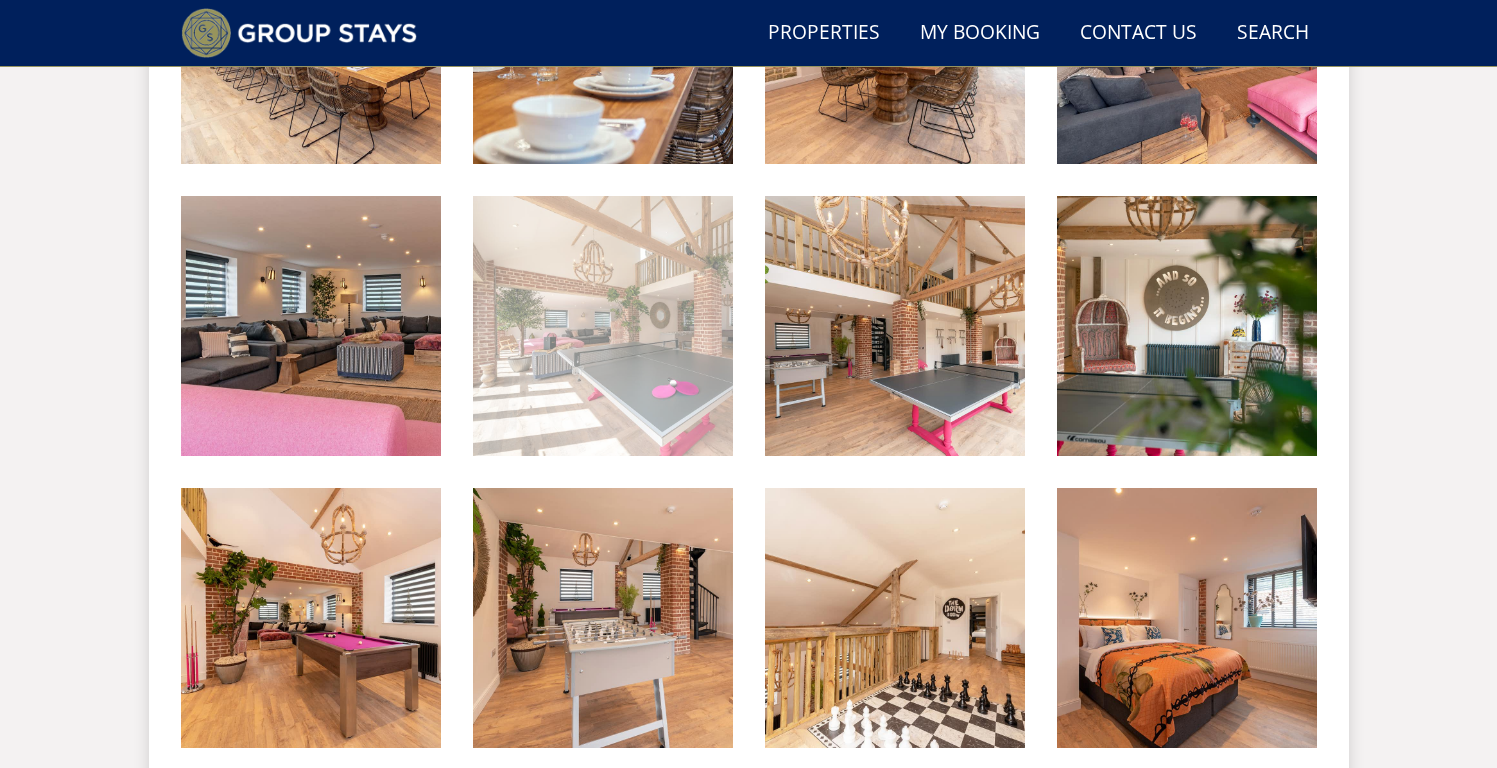 click at bounding box center (603, 326) 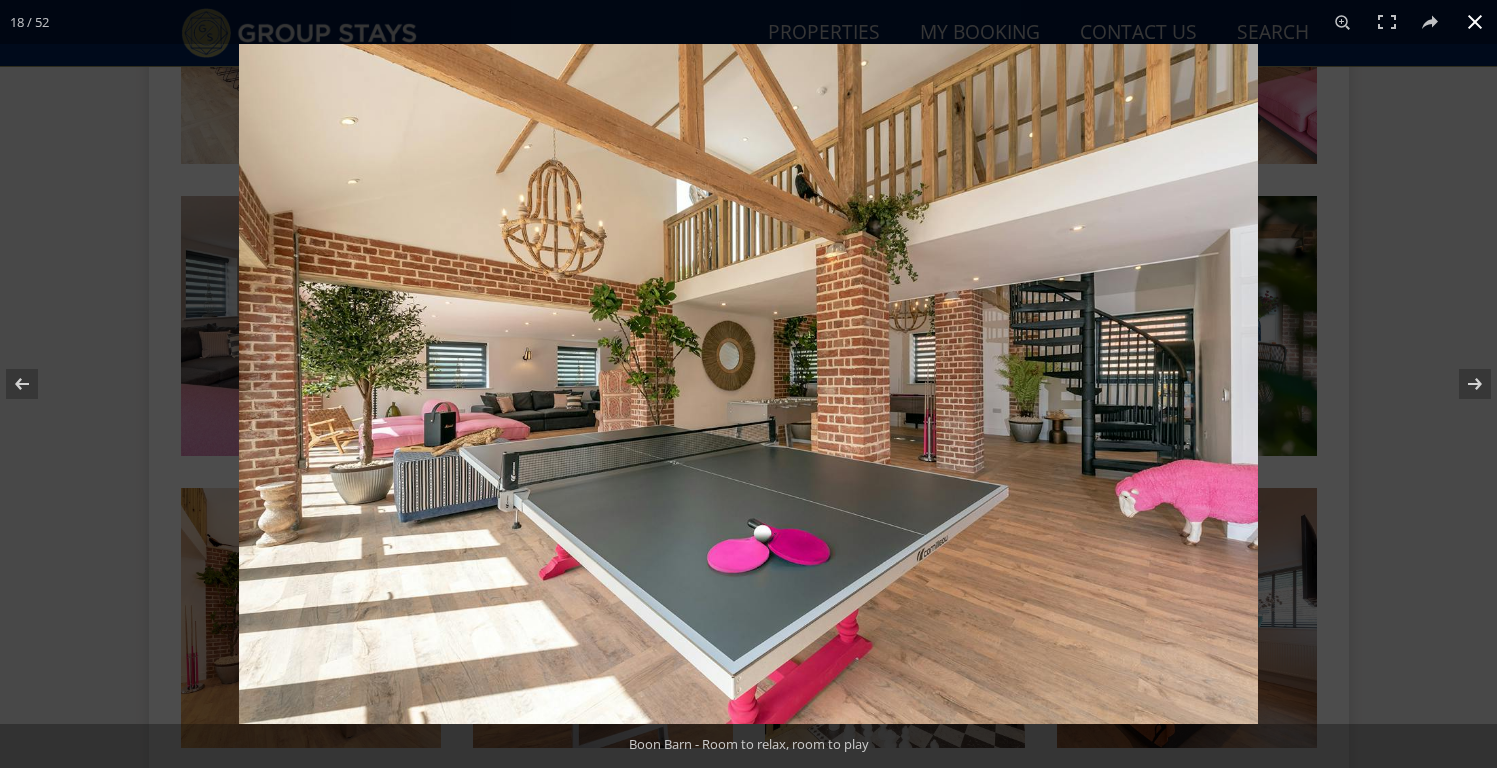 click at bounding box center [987, 428] 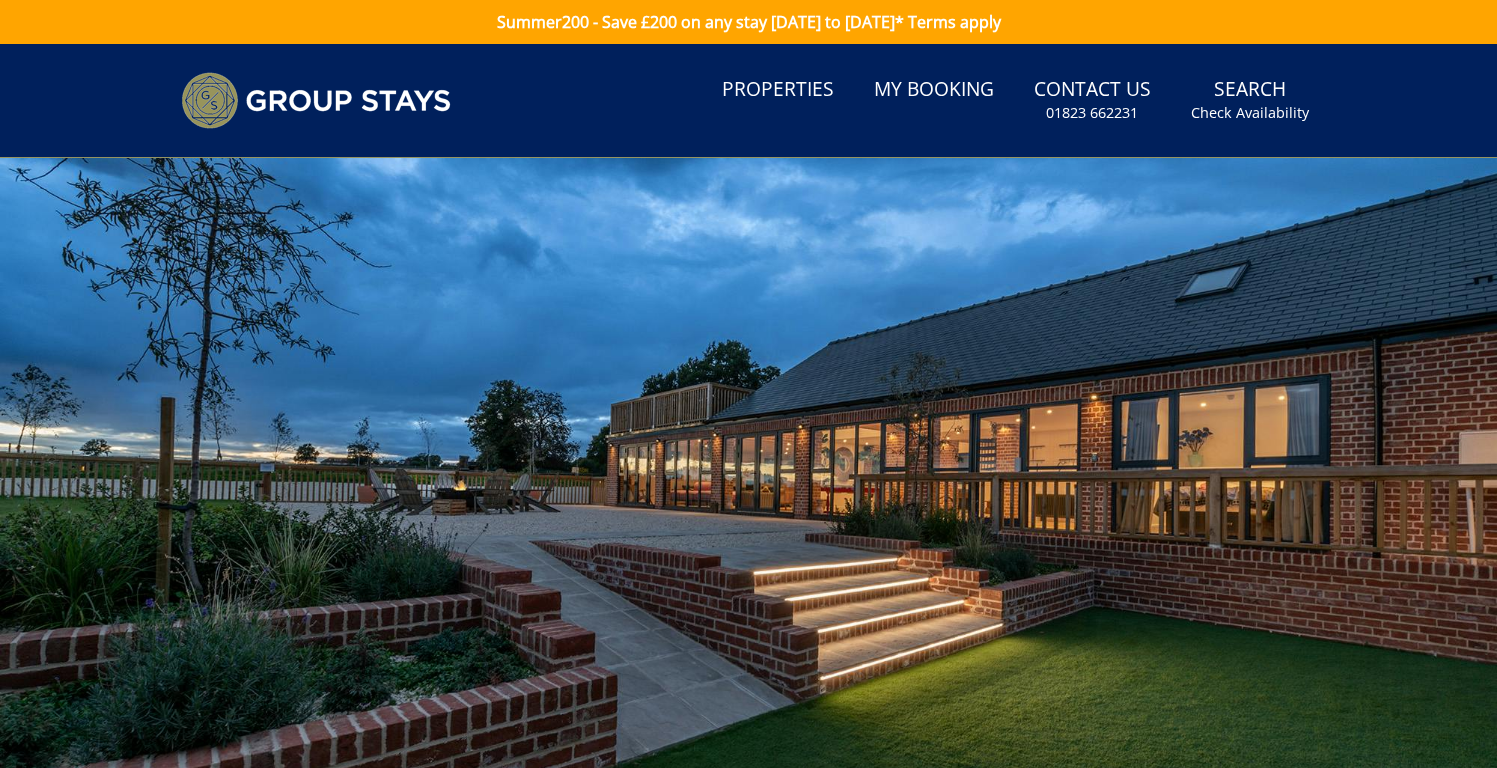 scroll, scrollTop: 0, scrollLeft: 0, axis: both 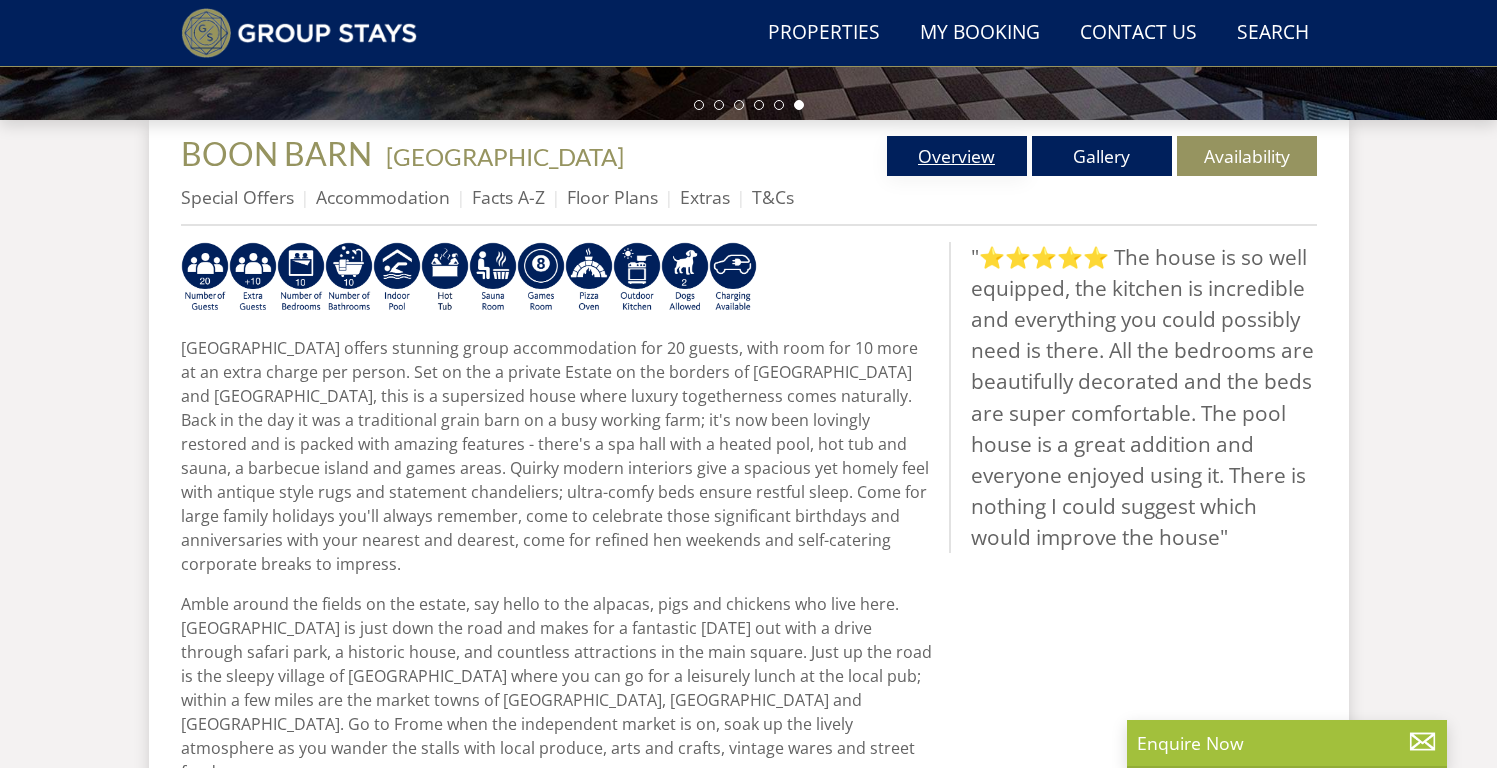 click on "Overview" at bounding box center (957, 156) 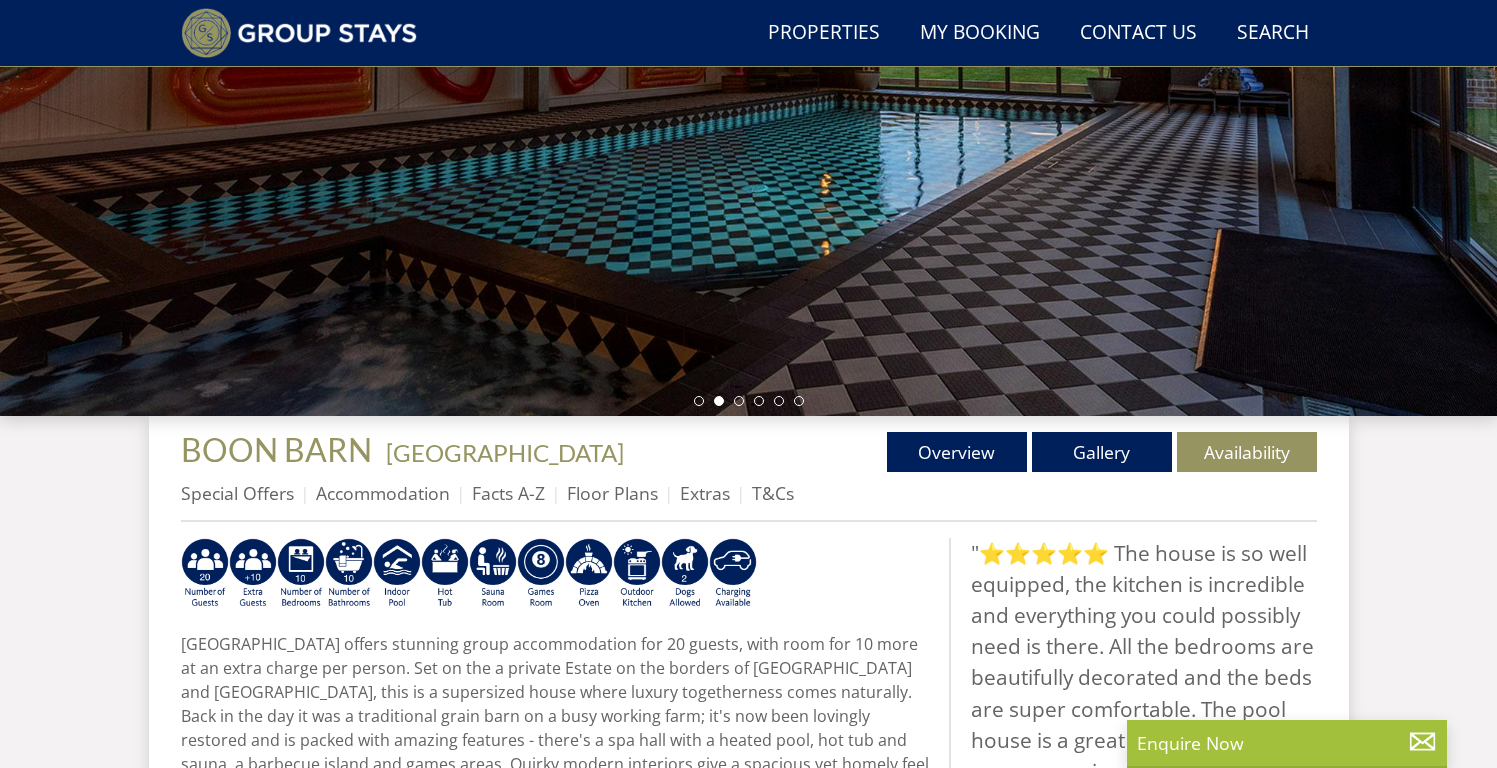 scroll, scrollTop: 408, scrollLeft: 0, axis: vertical 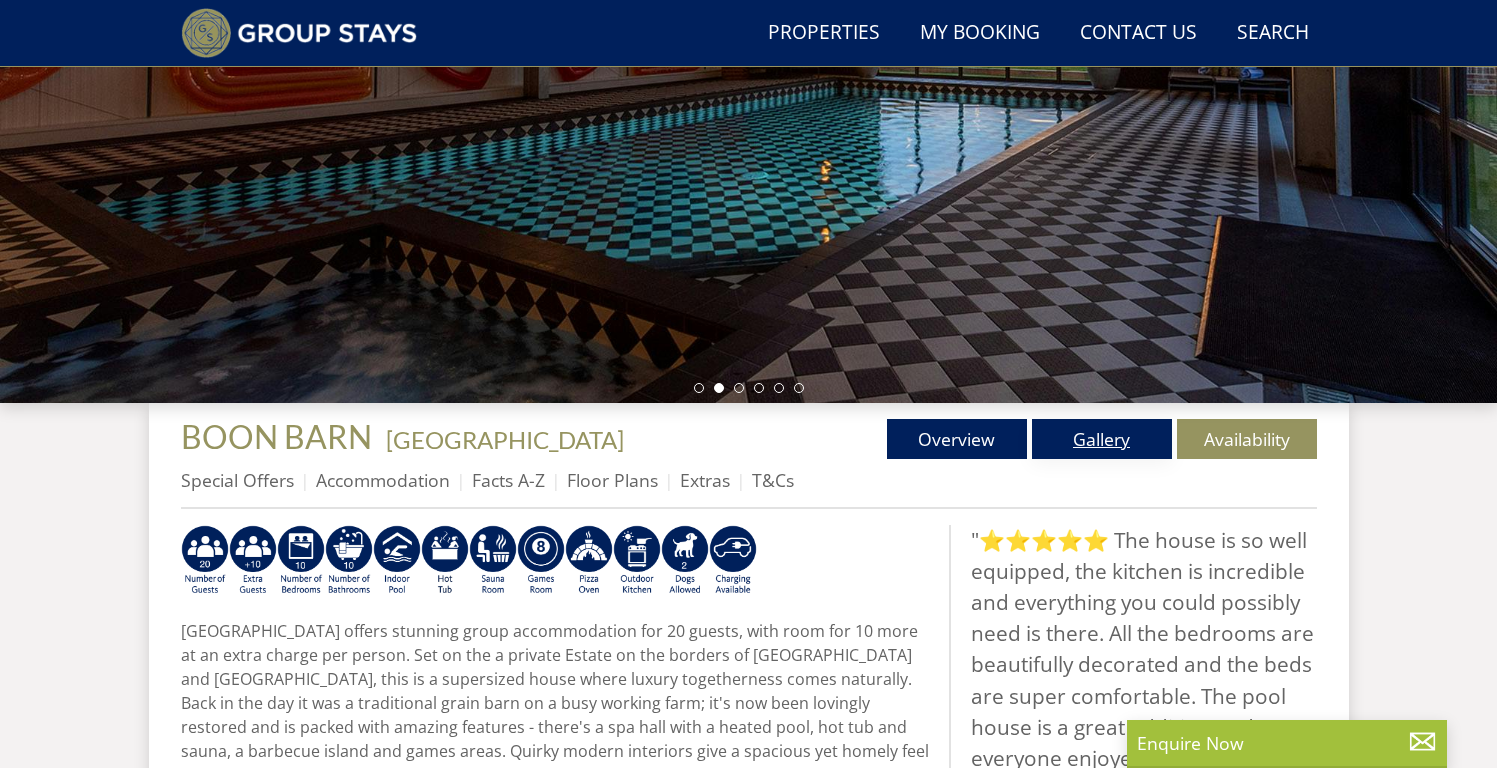 click on "Gallery" at bounding box center (1102, 439) 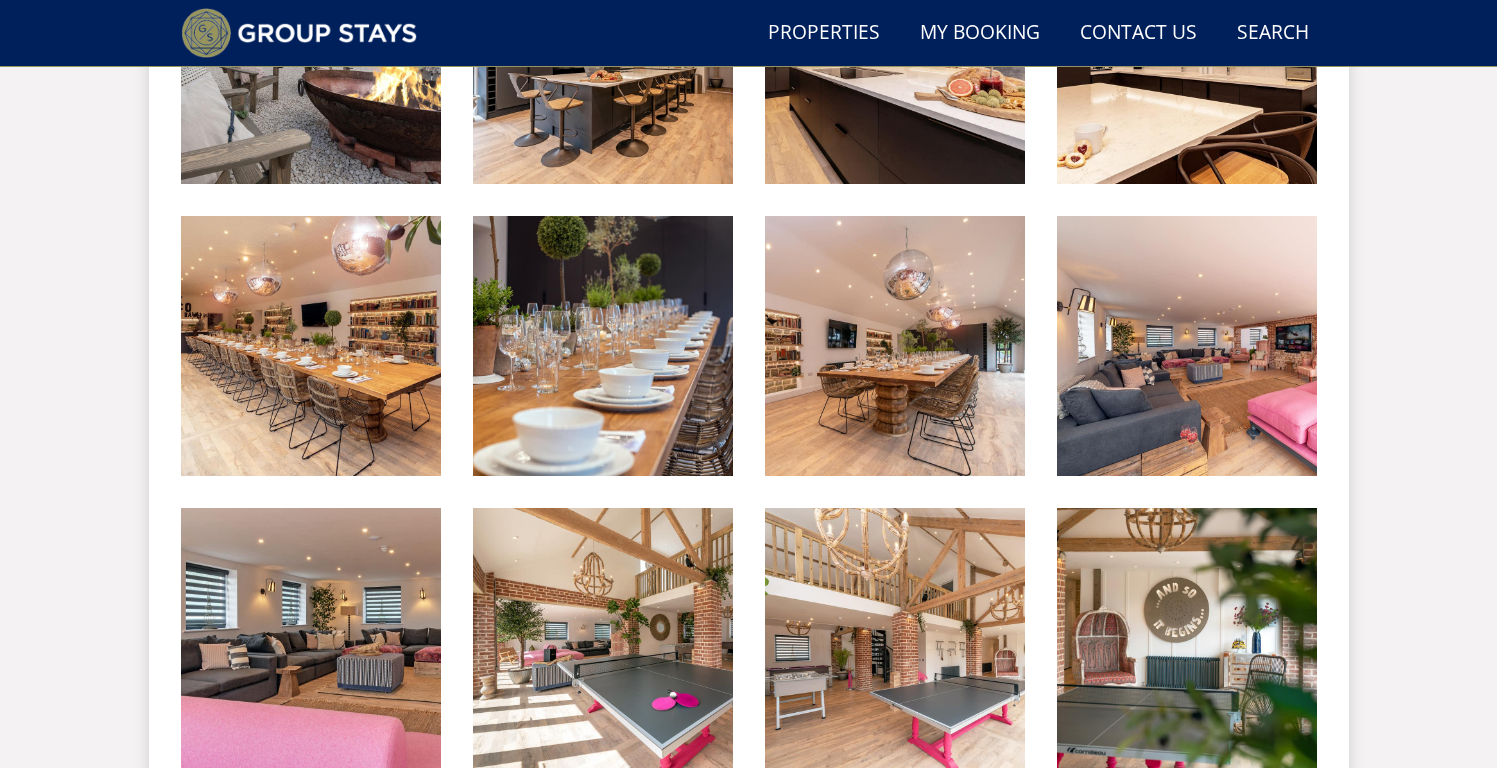 scroll, scrollTop: 1595, scrollLeft: 0, axis: vertical 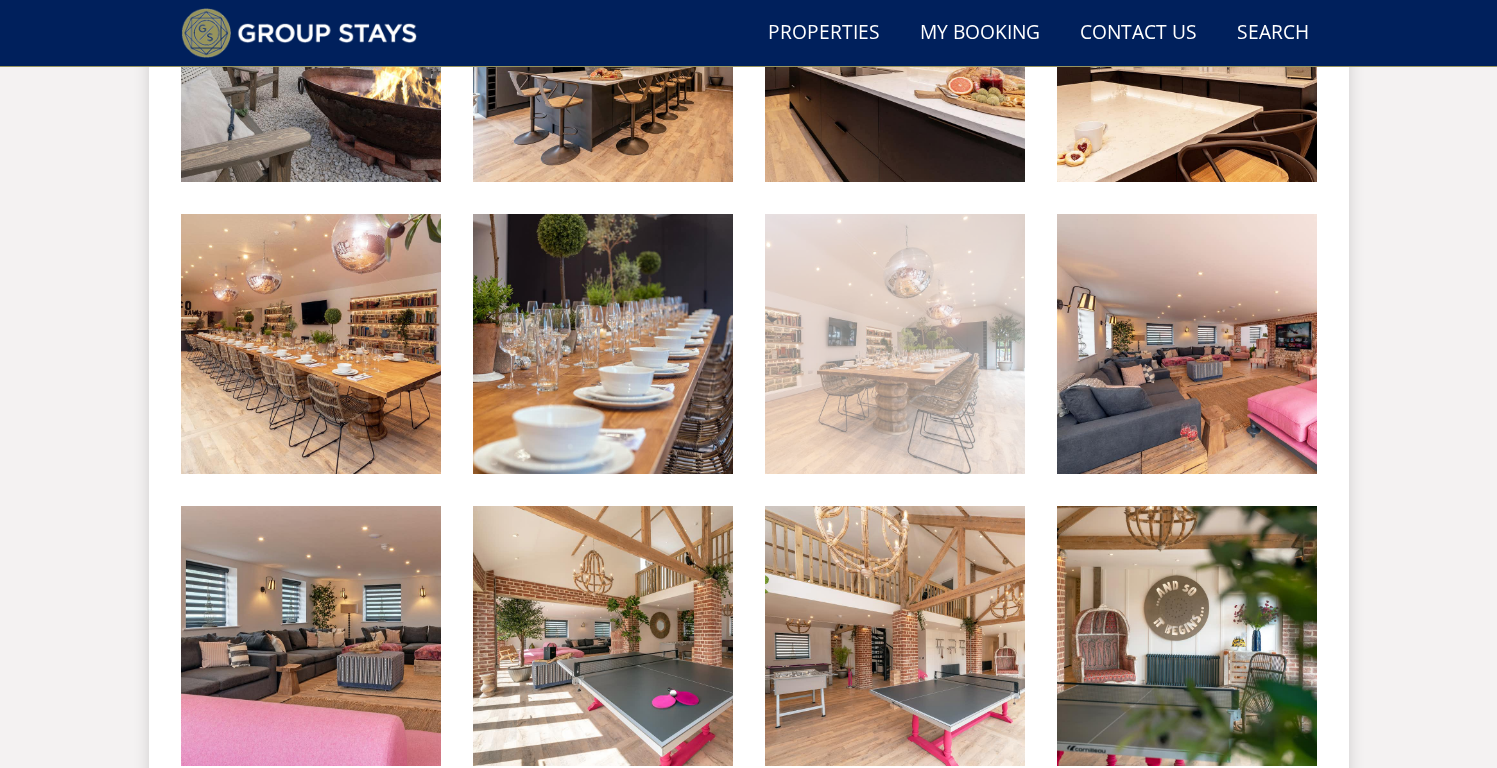 click at bounding box center [895, 344] 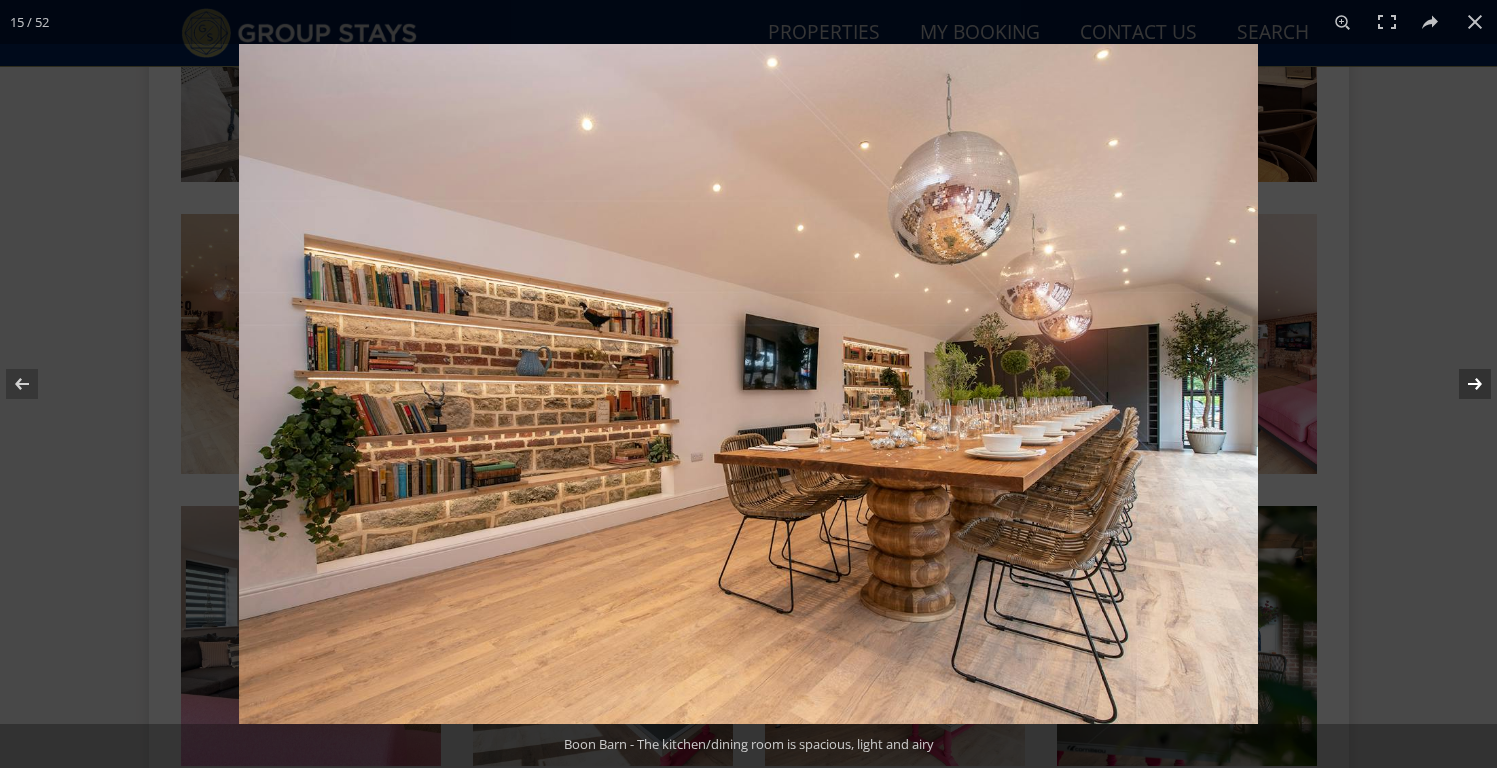 click at bounding box center (1462, 384) 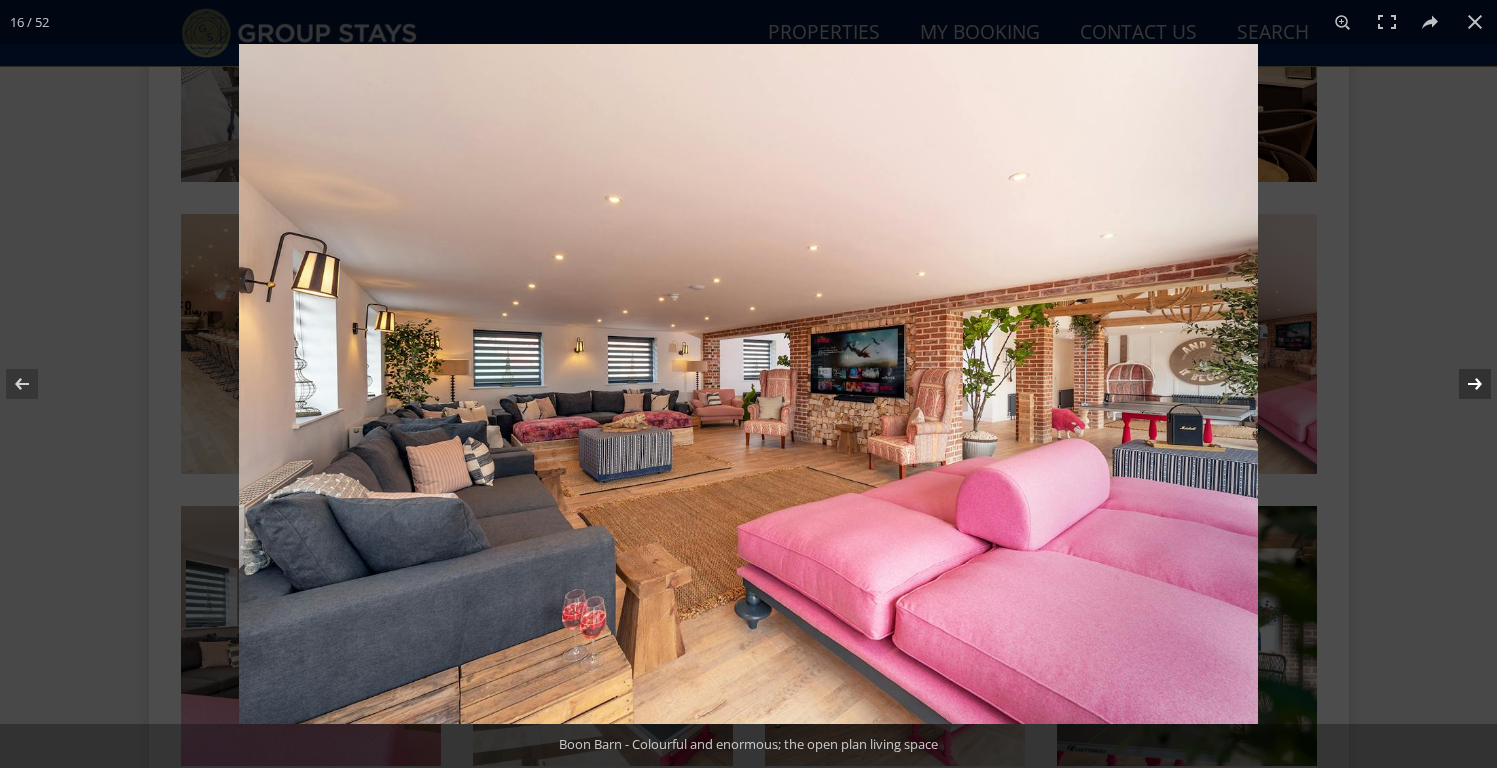 click at bounding box center [1462, 384] 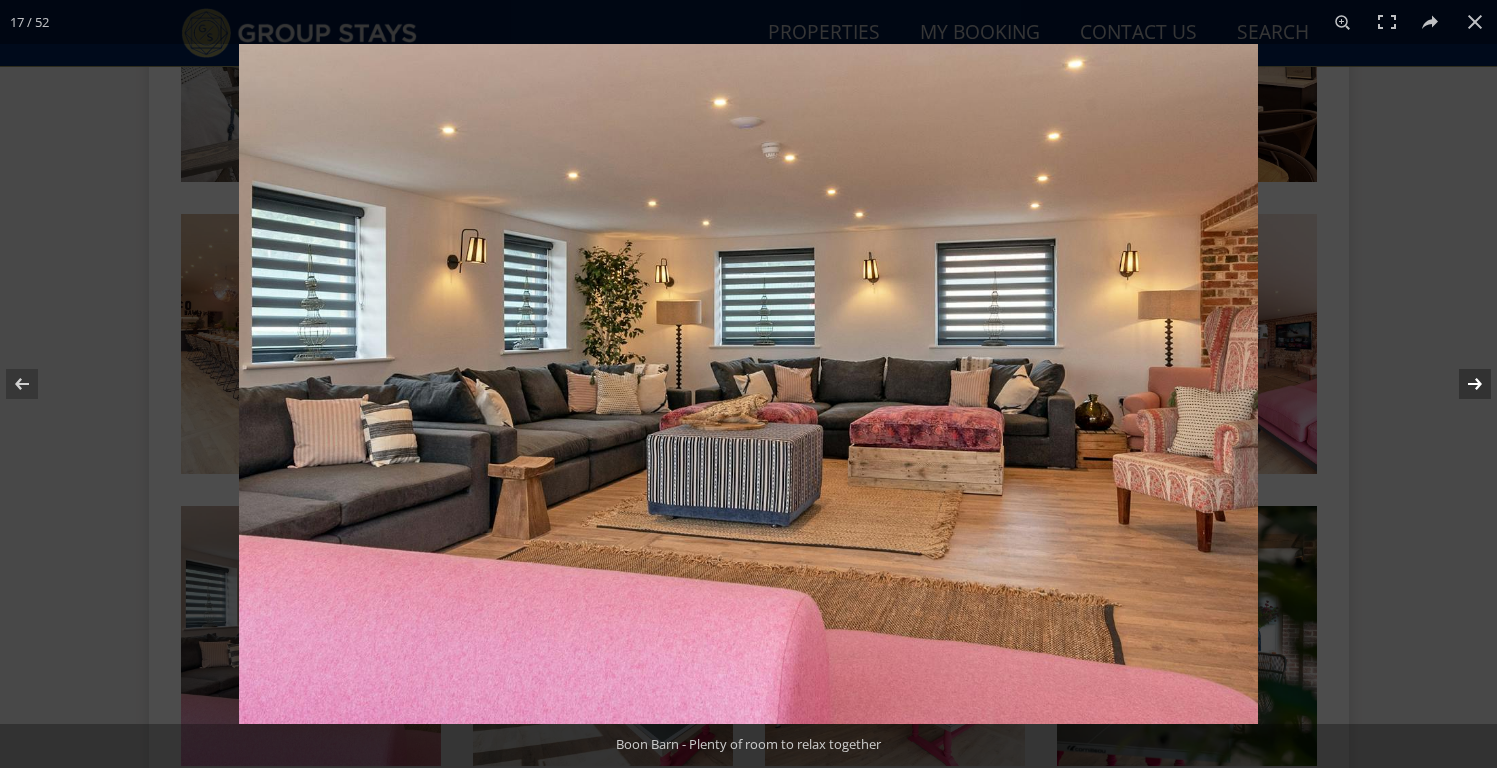 click at bounding box center (1462, 384) 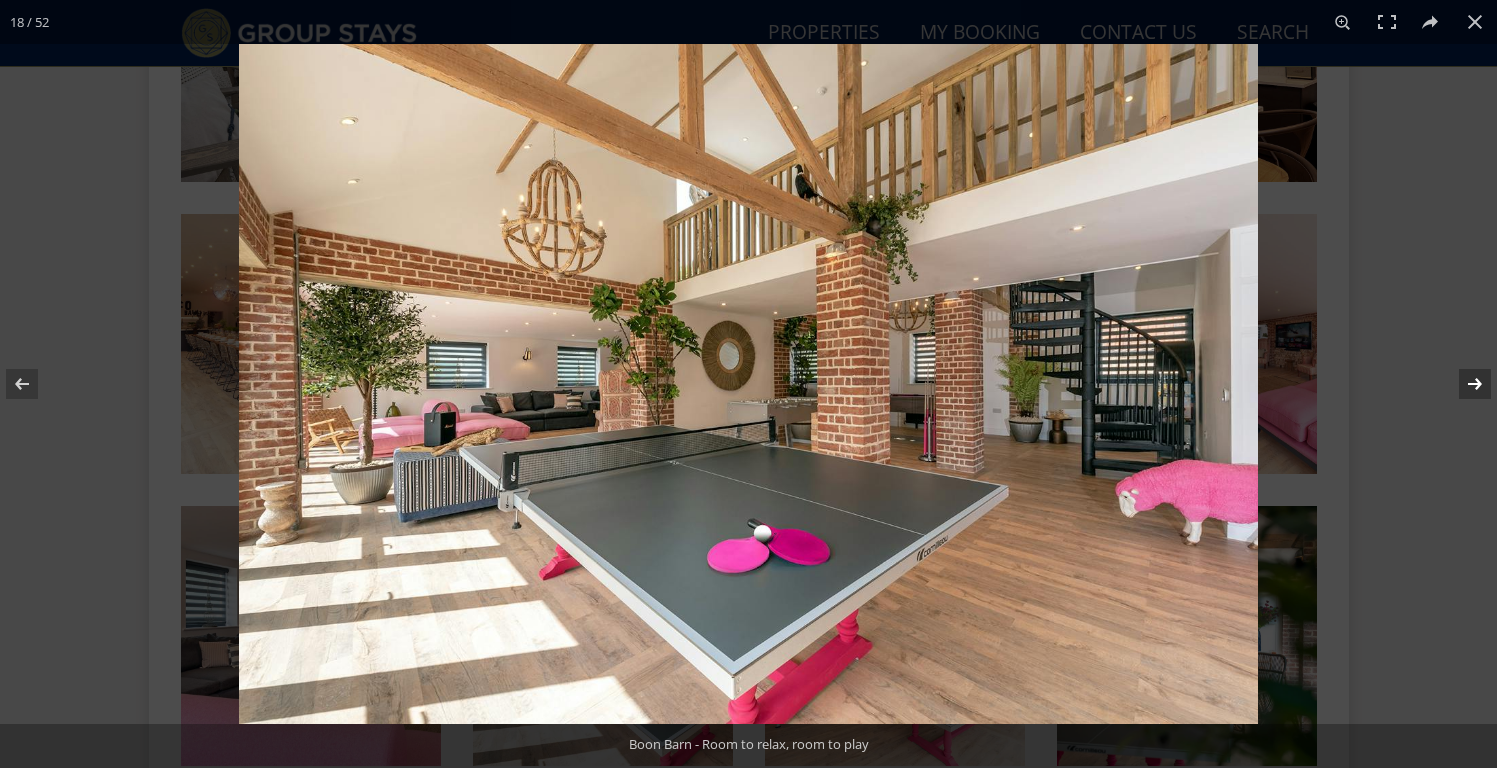 click at bounding box center (1462, 384) 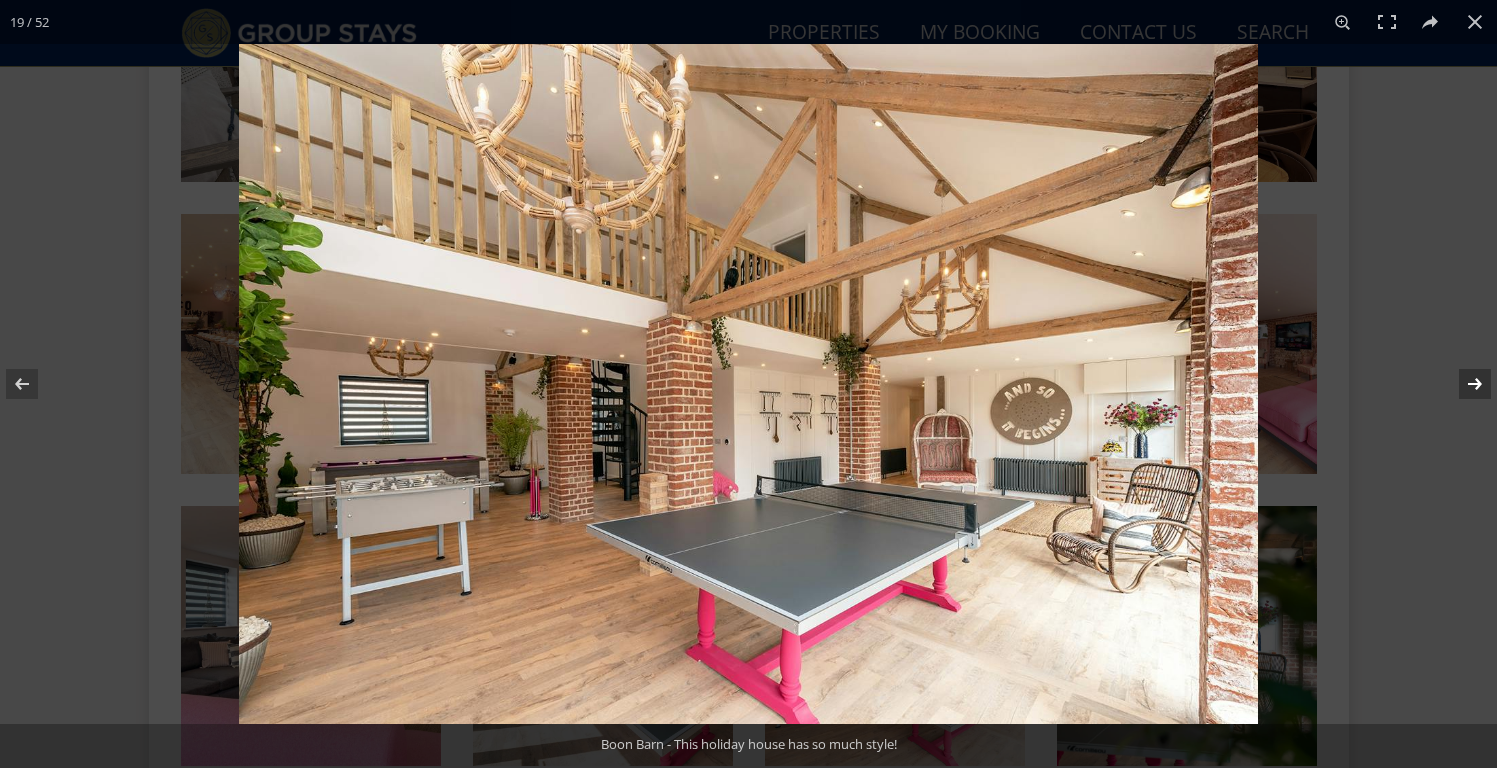 click at bounding box center (1462, 384) 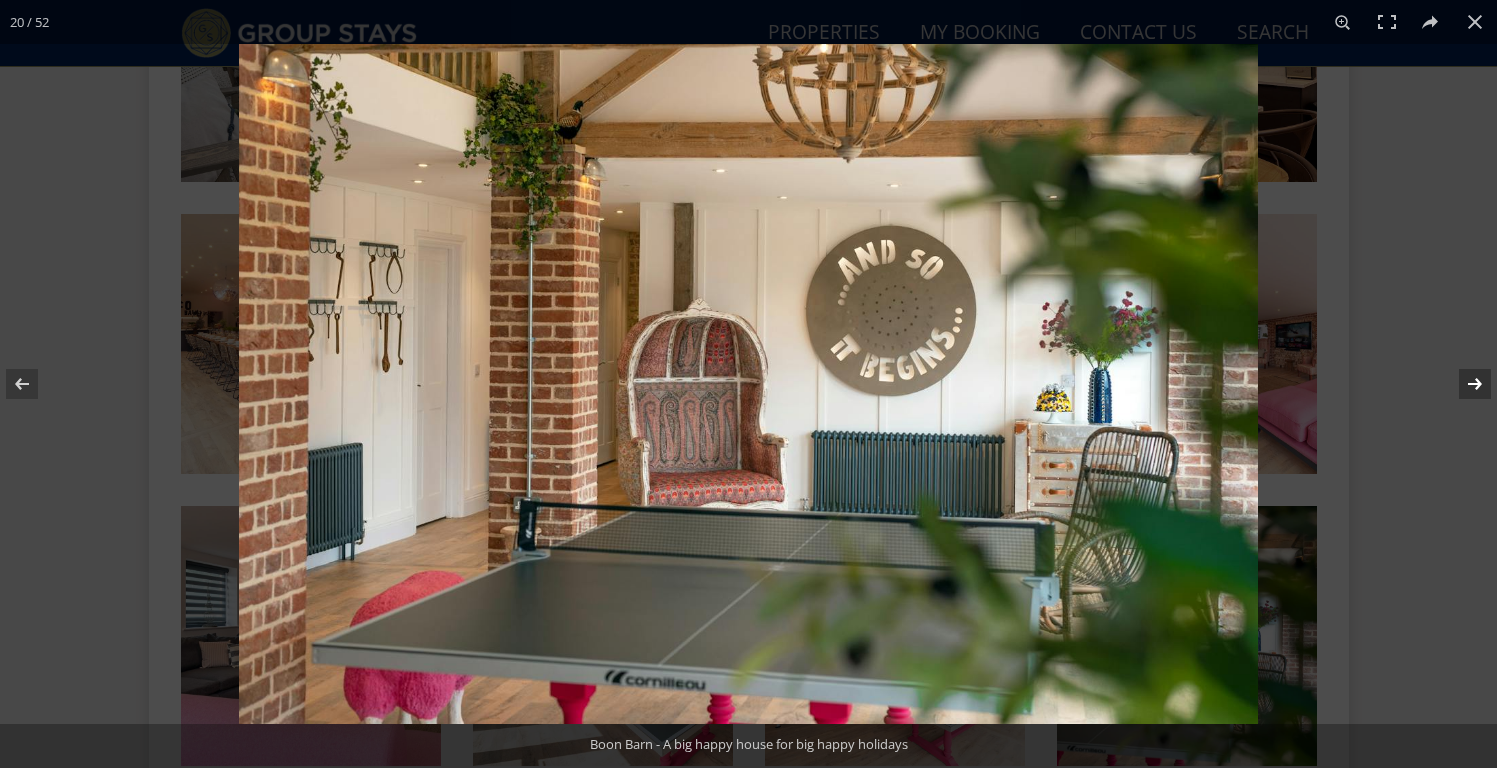 click at bounding box center (1462, 384) 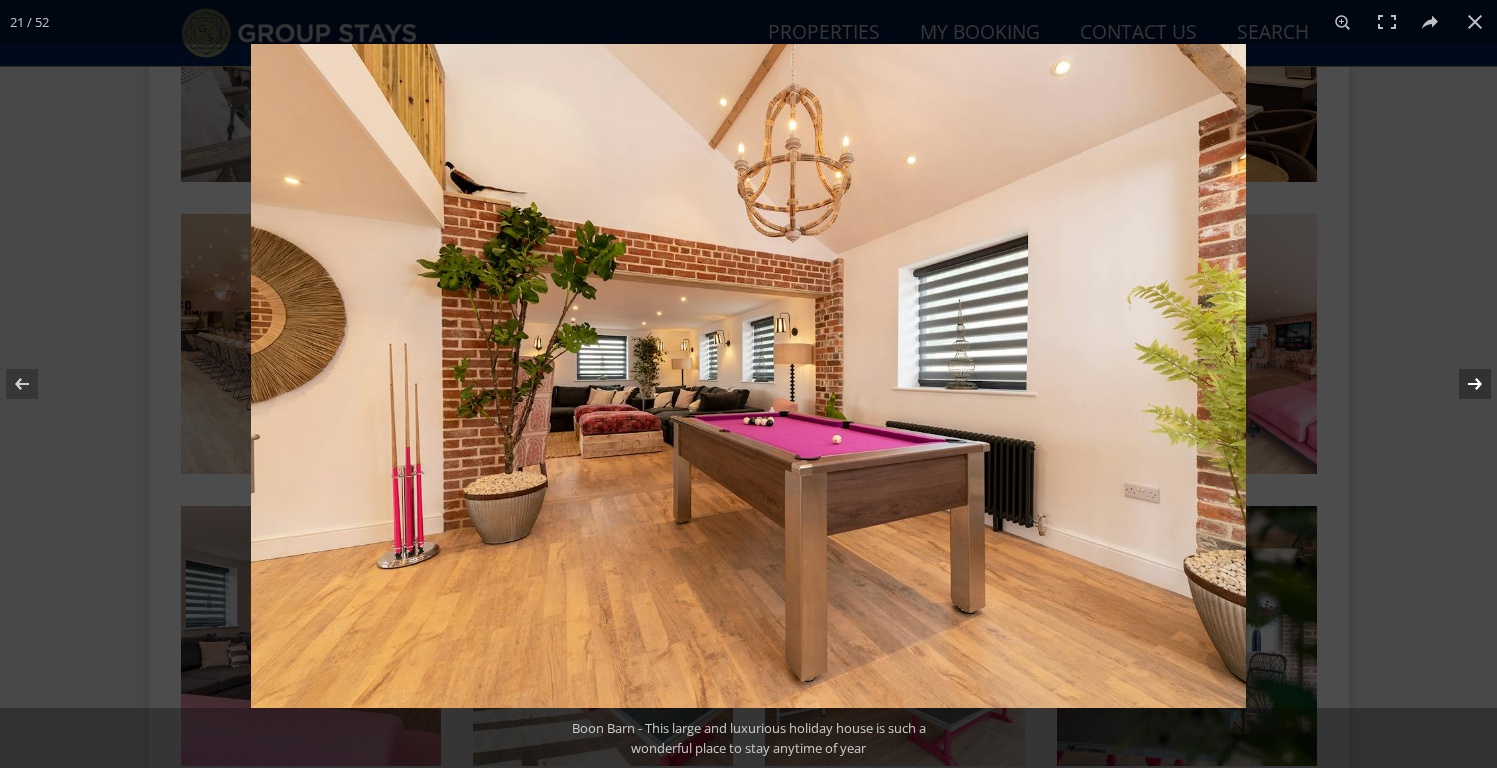 click at bounding box center (1462, 384) 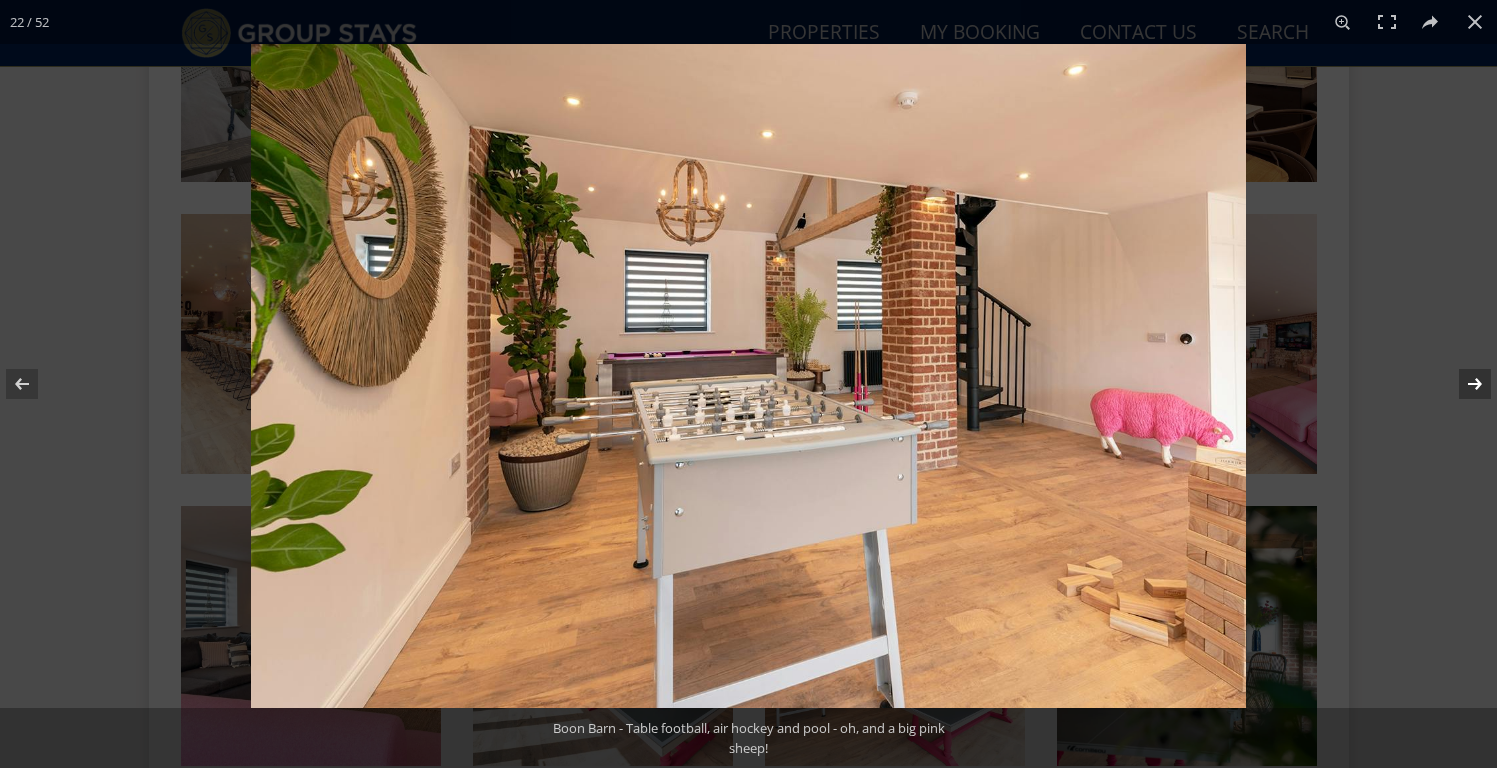 click at bounding box center (1462, 384) 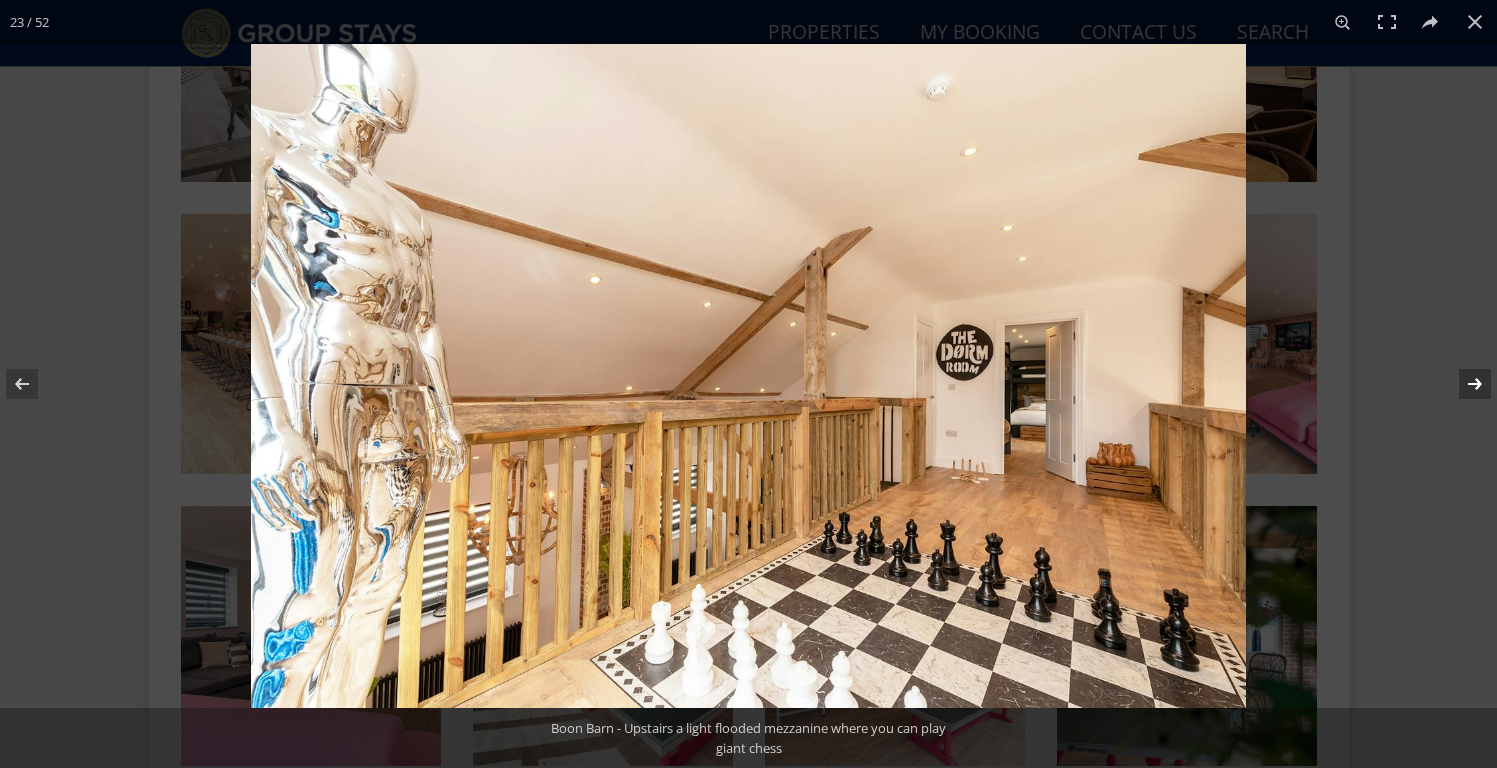 click at bounding box center [1462, 384] 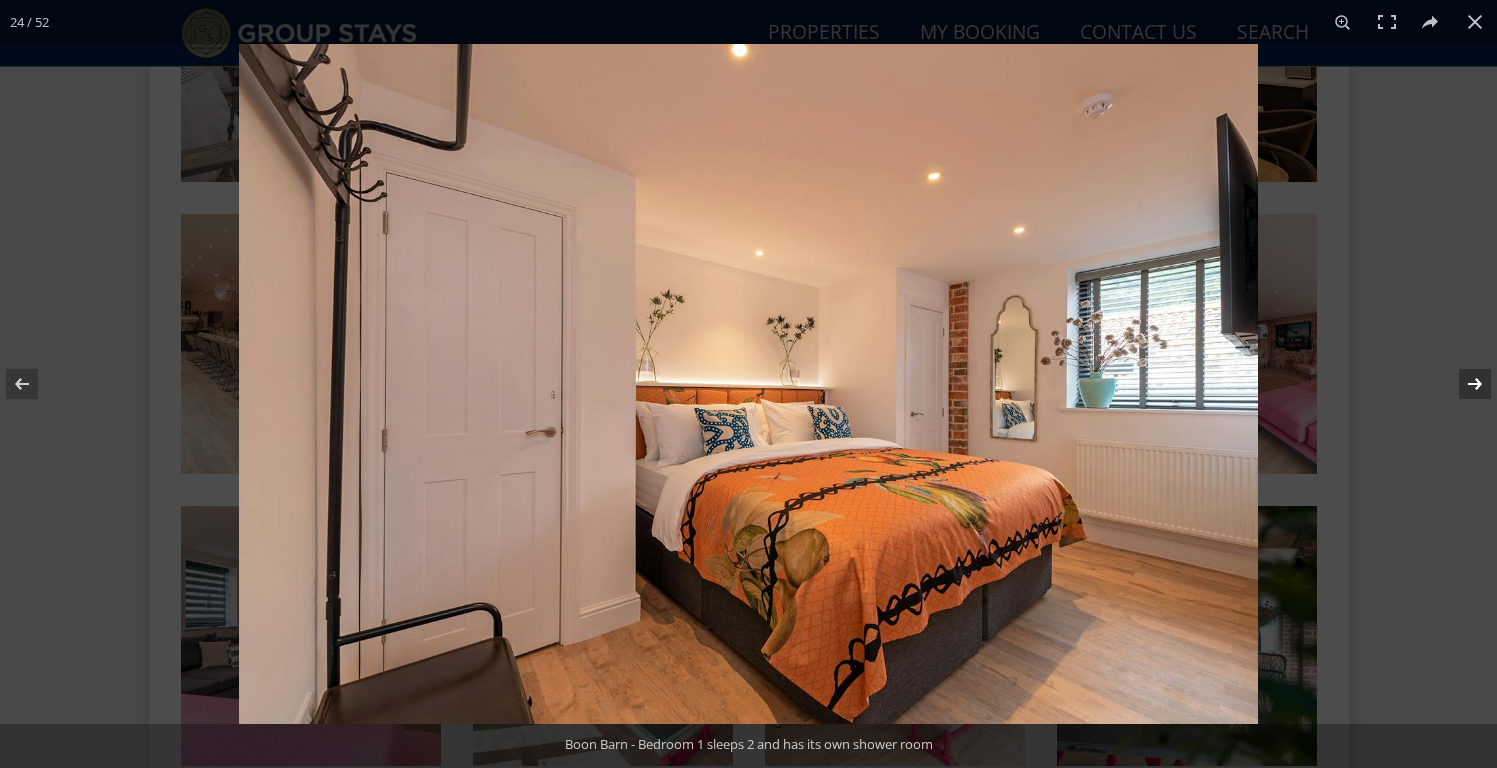 click at bounding box center [1462, 384] 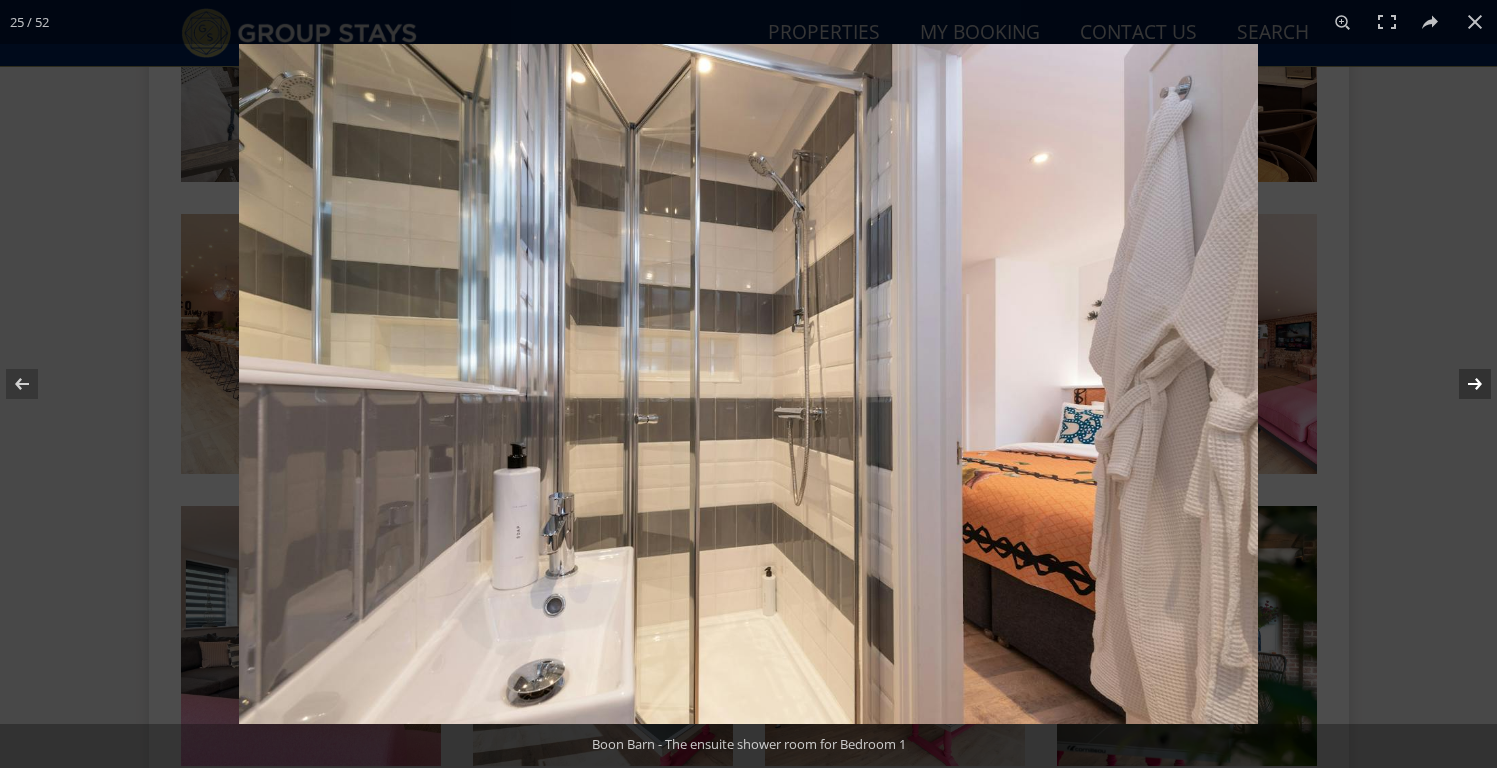 click at bounding box center [1462, 384] 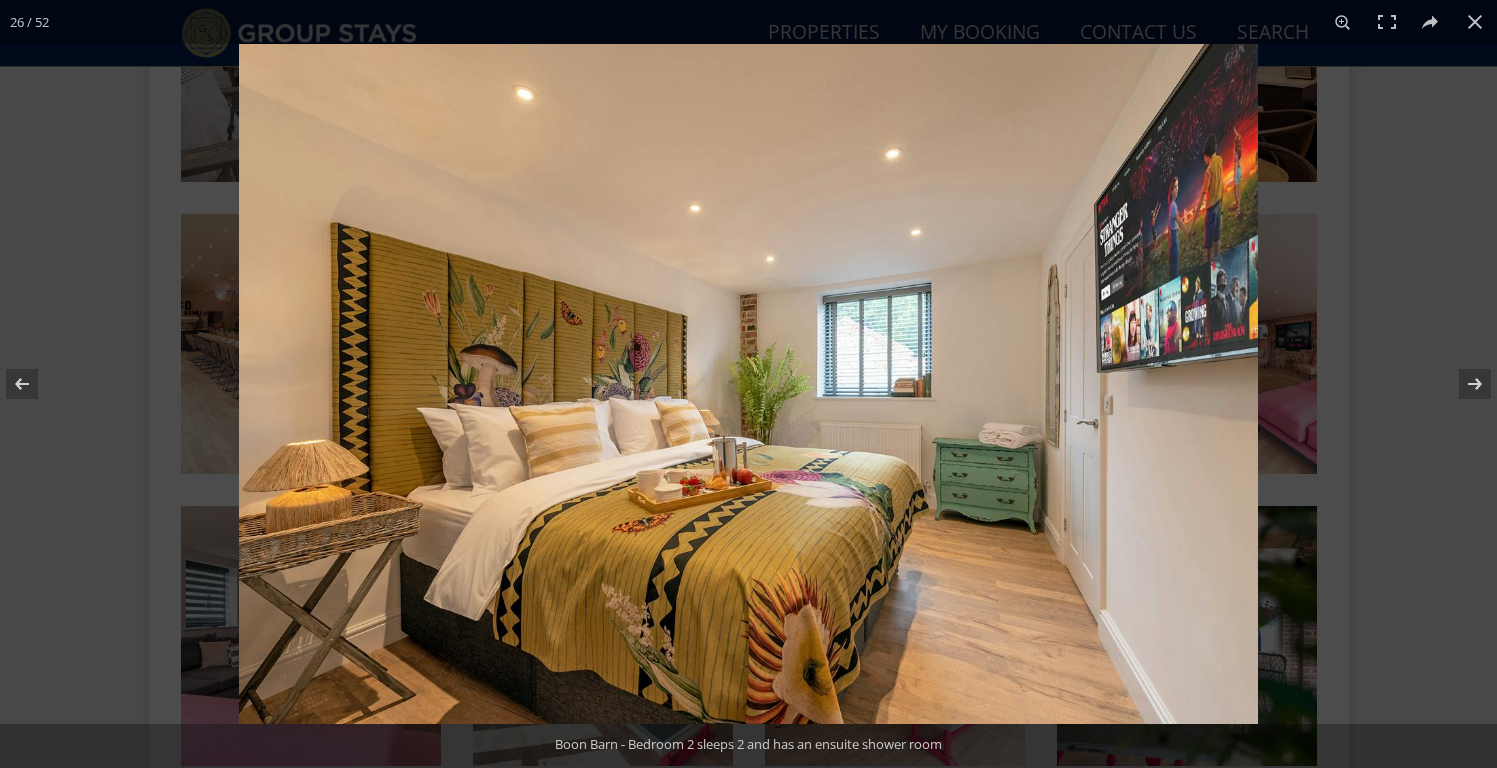 click at bounding box center (987, 428) 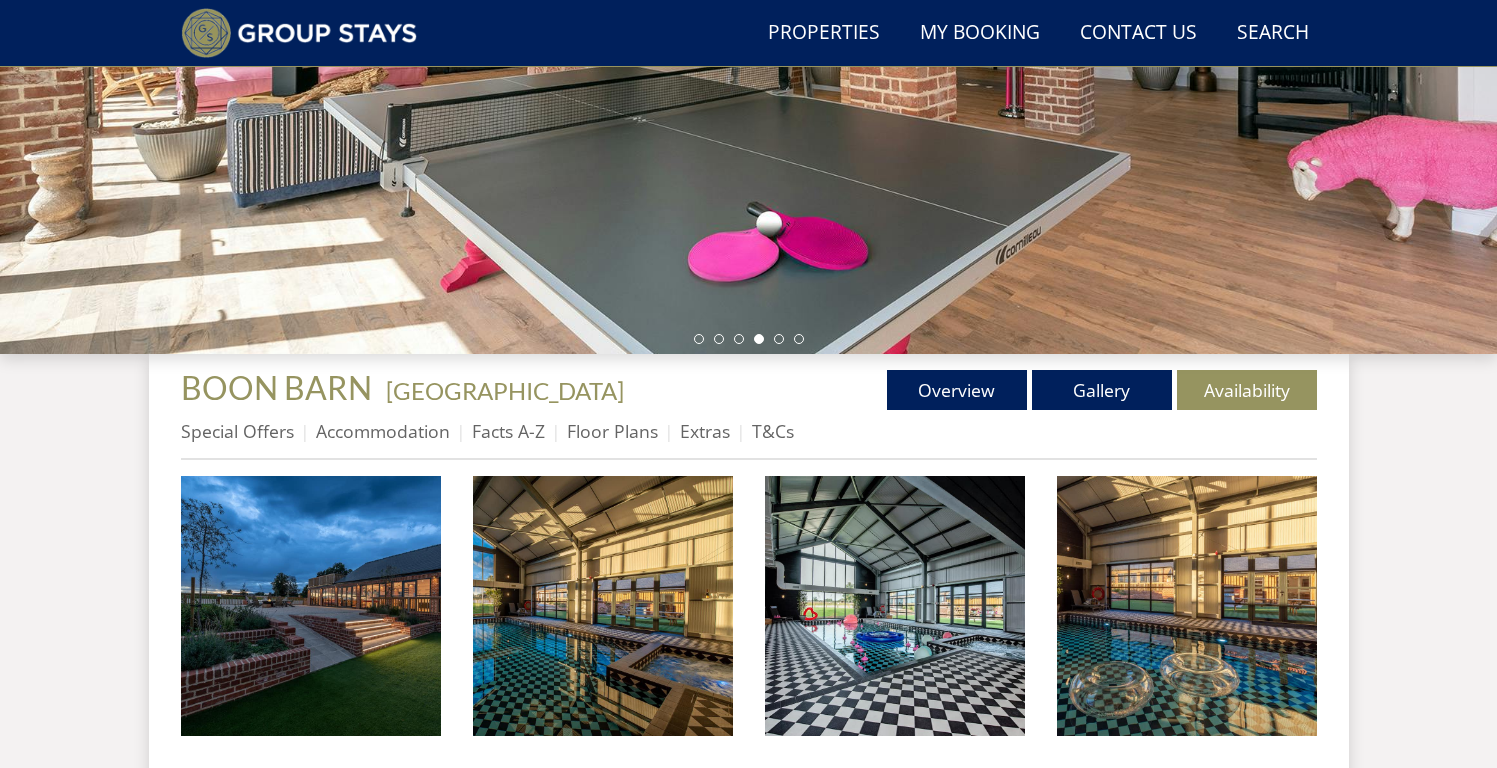 scroll, scrollTop: 478, scrollLeft: 0, axis: vertical 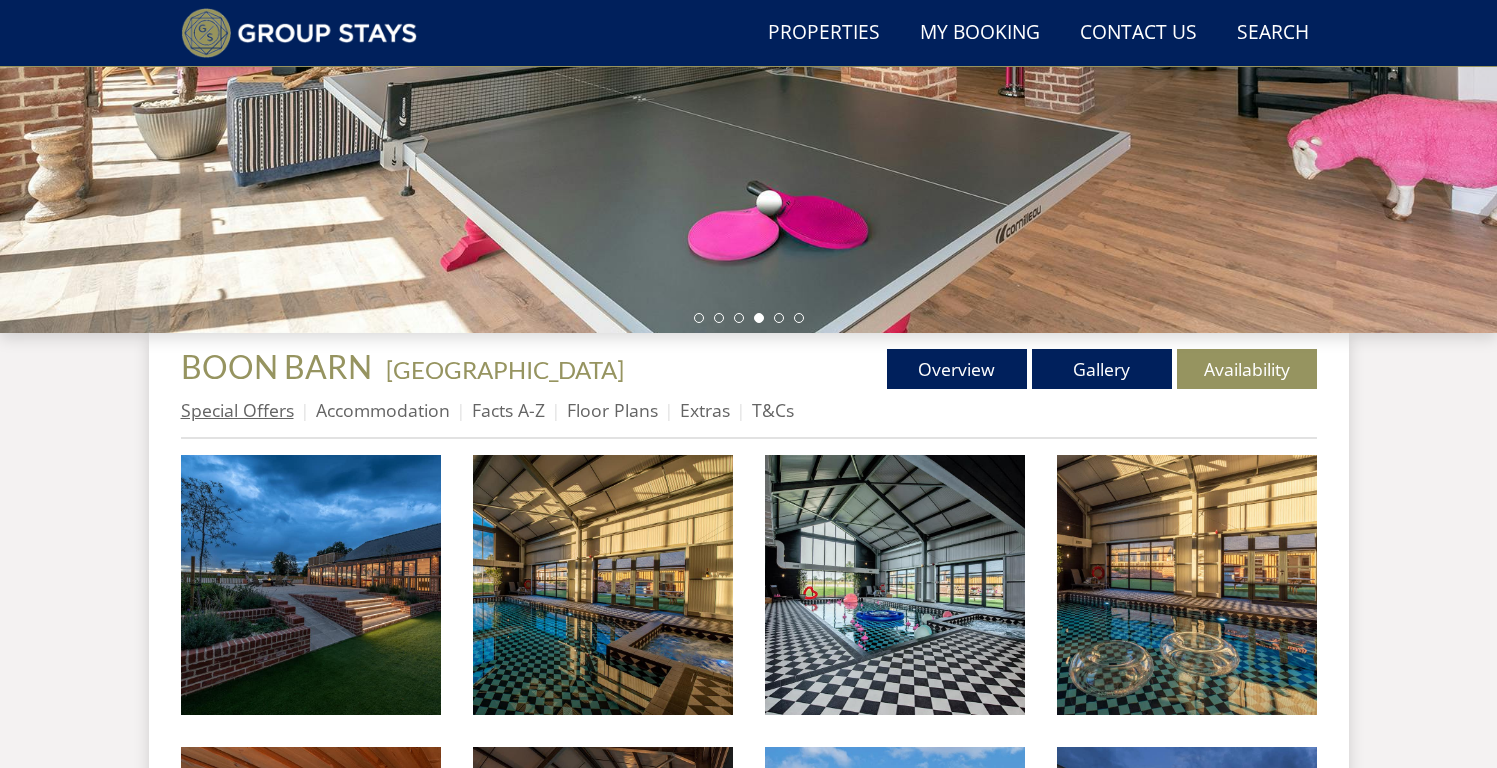 click on "Special Offers" at bounding box center (237, 410) 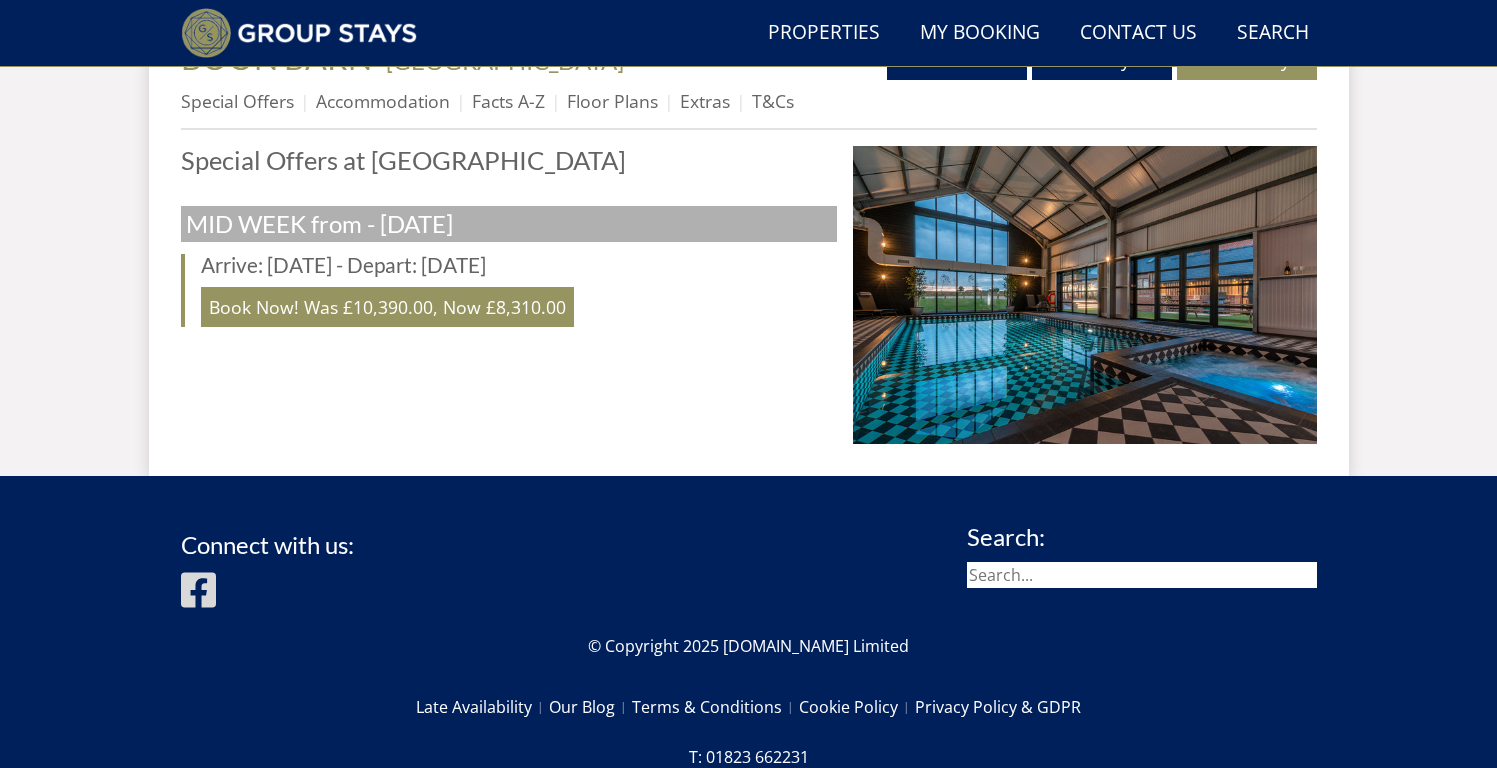 scroll, scrollTop: 694, scrollLeft: 0, axis: vertical 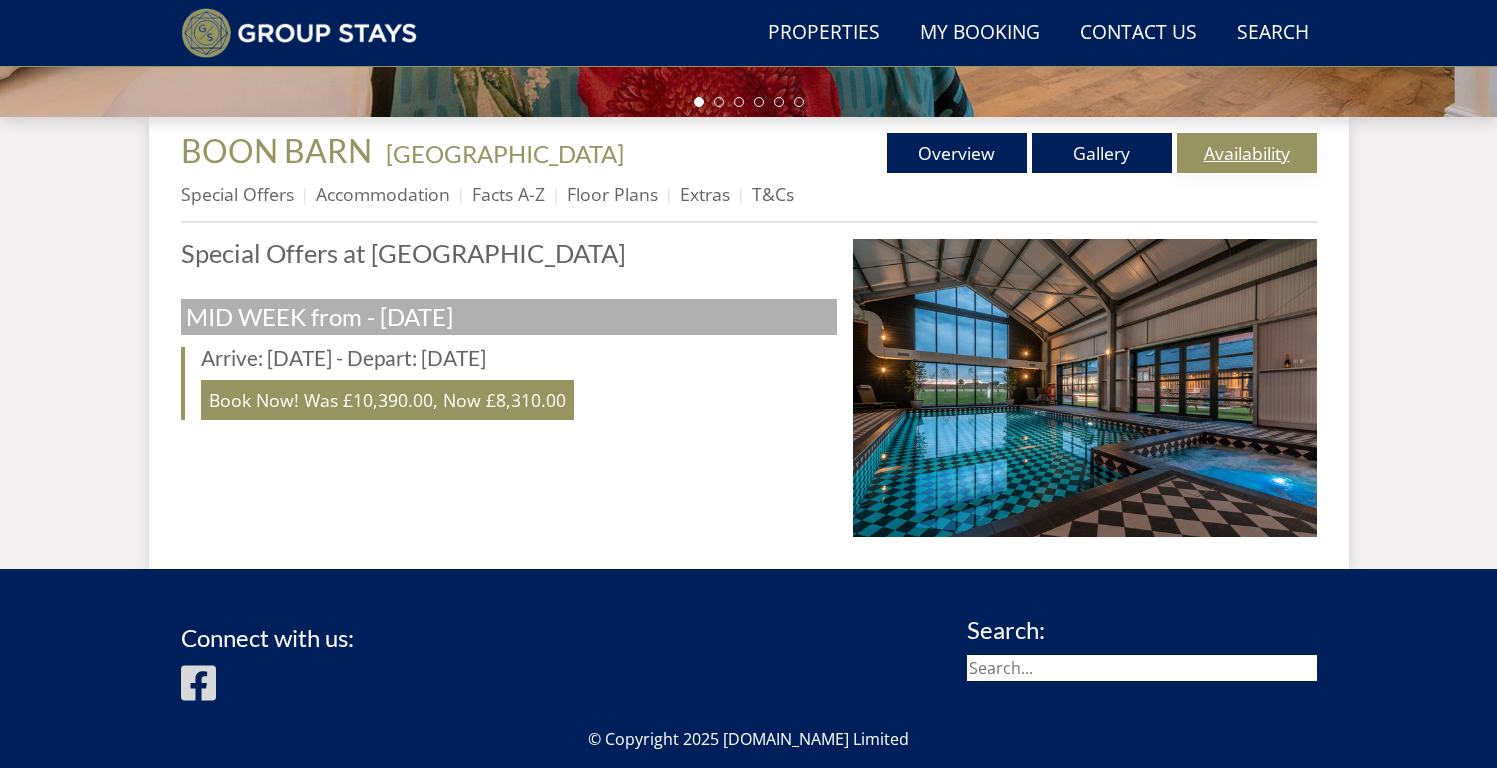 click on "Availability" at bounding box center (1247, 153) 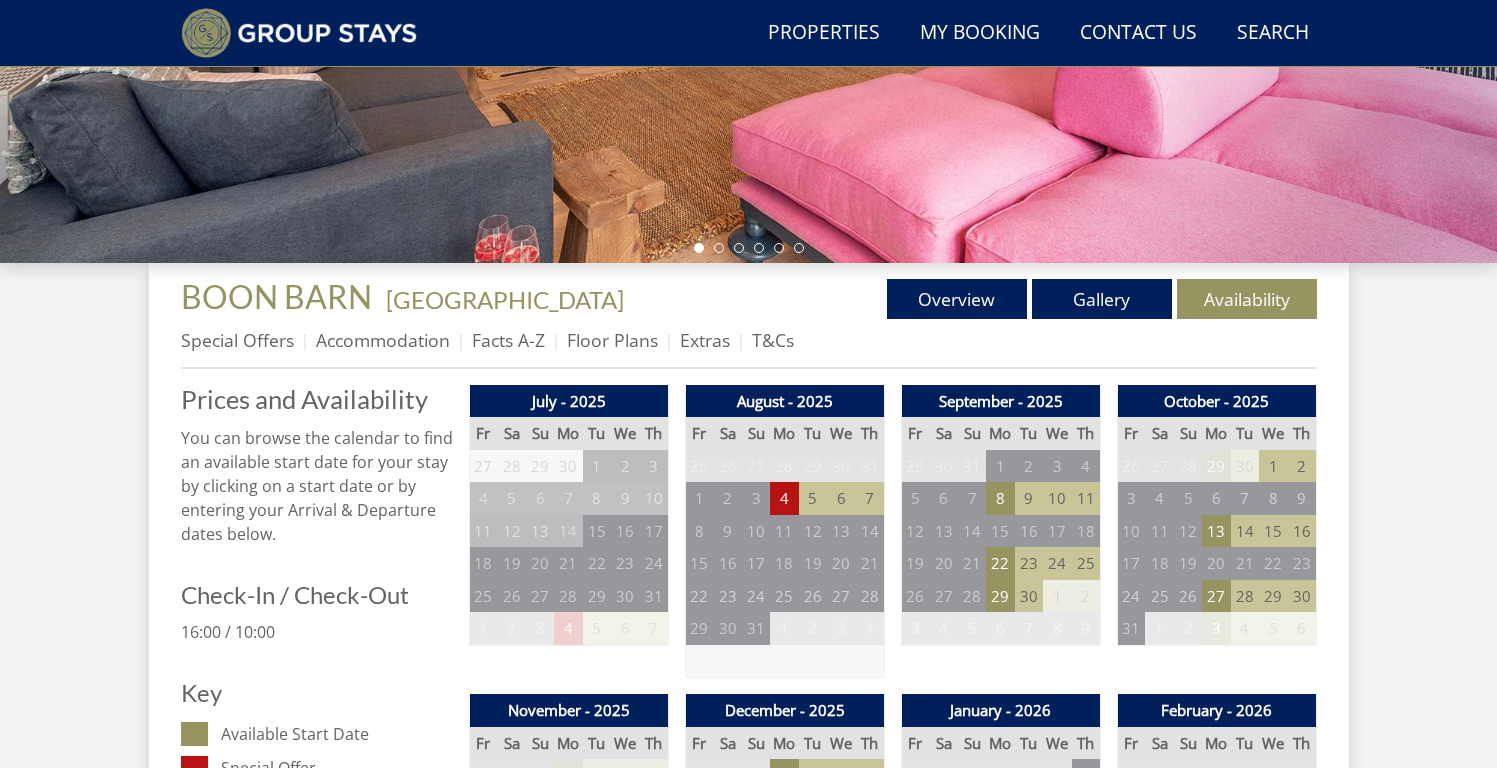 scroll, scrollTop: 553, scrollLeft: 0, axis: vertical 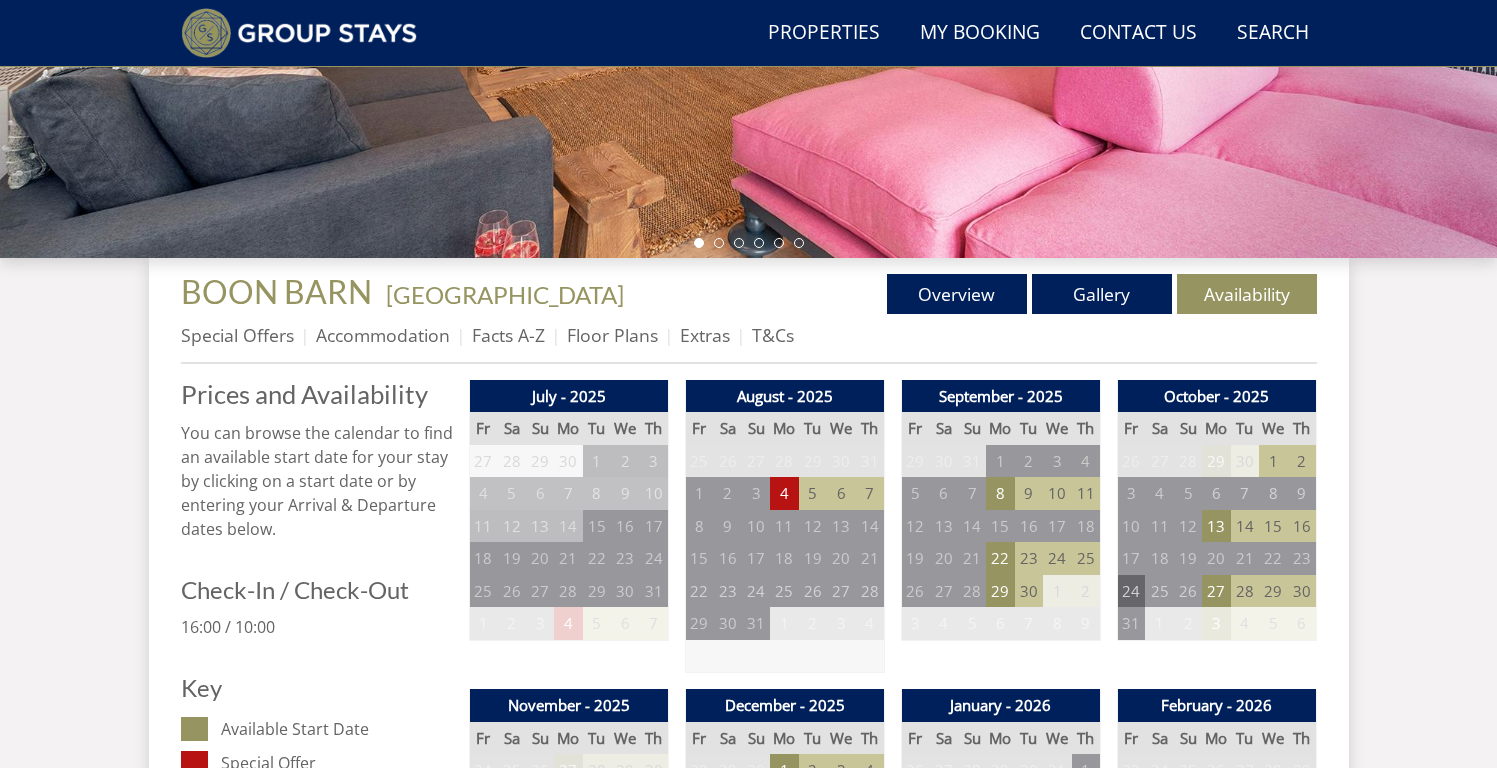 click on "24" at bounding box center (1131, 591) 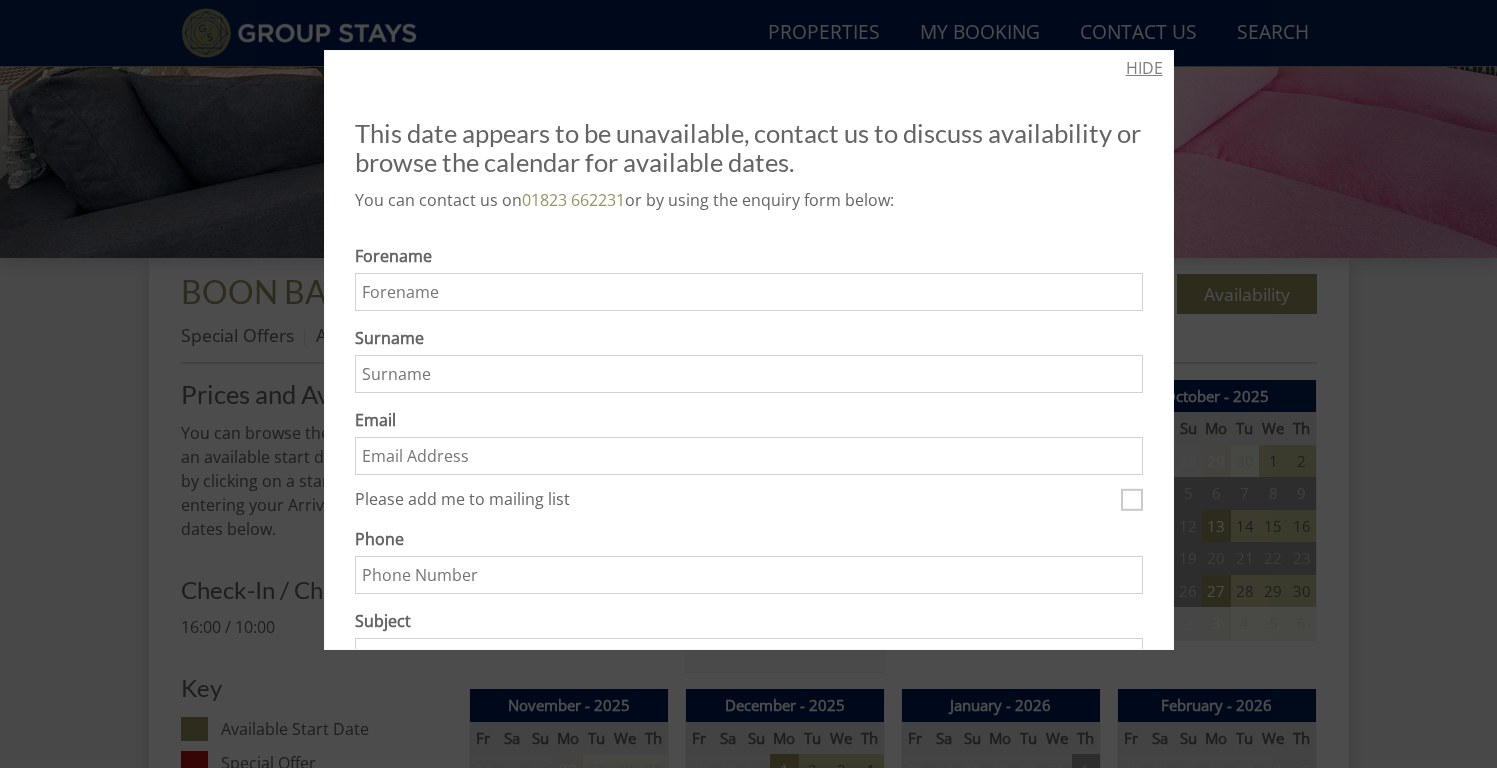 click on "HIDE" at bounding box center (1144, 68) 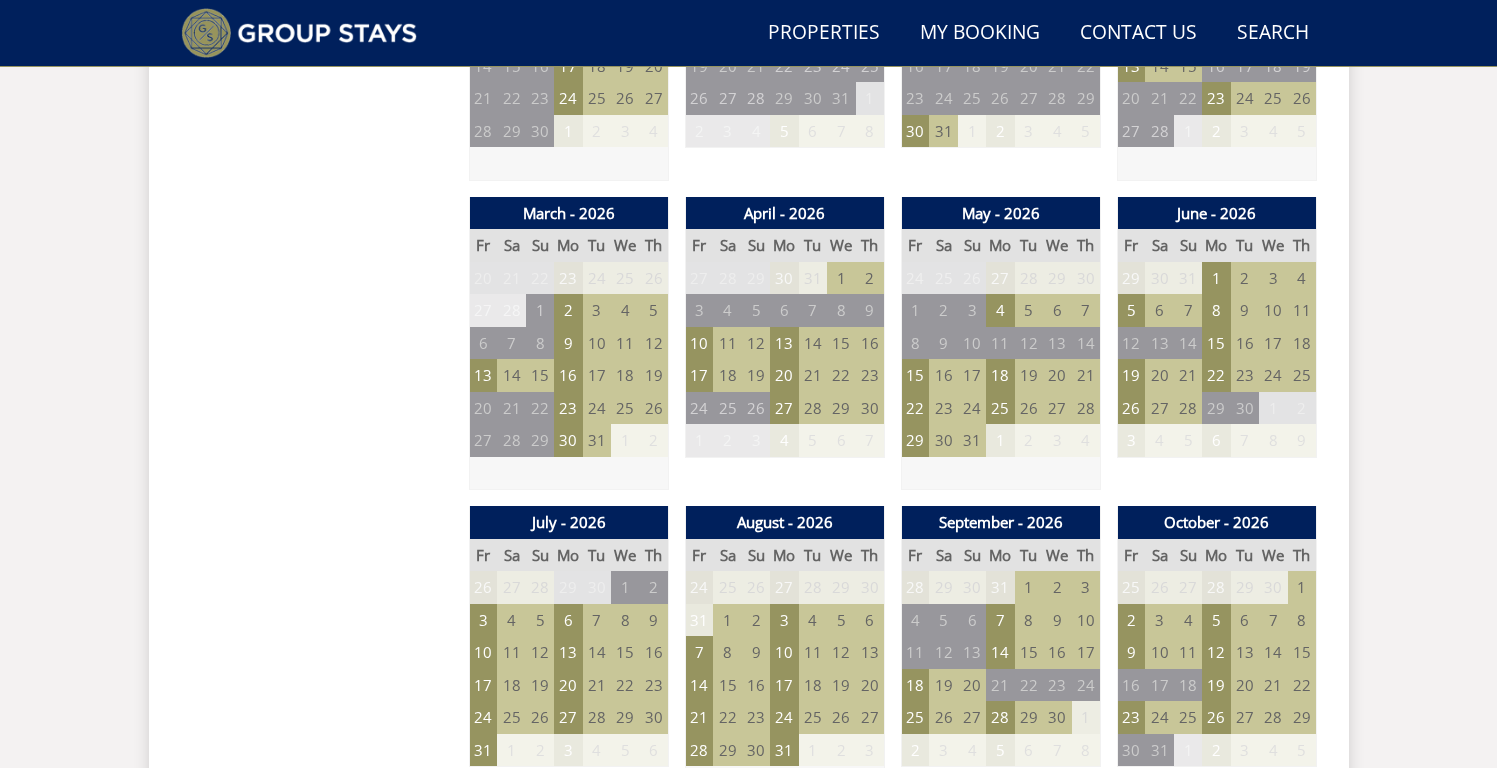scroll, scrollTop: 1367, scrollLeft: 0, axis: vertical 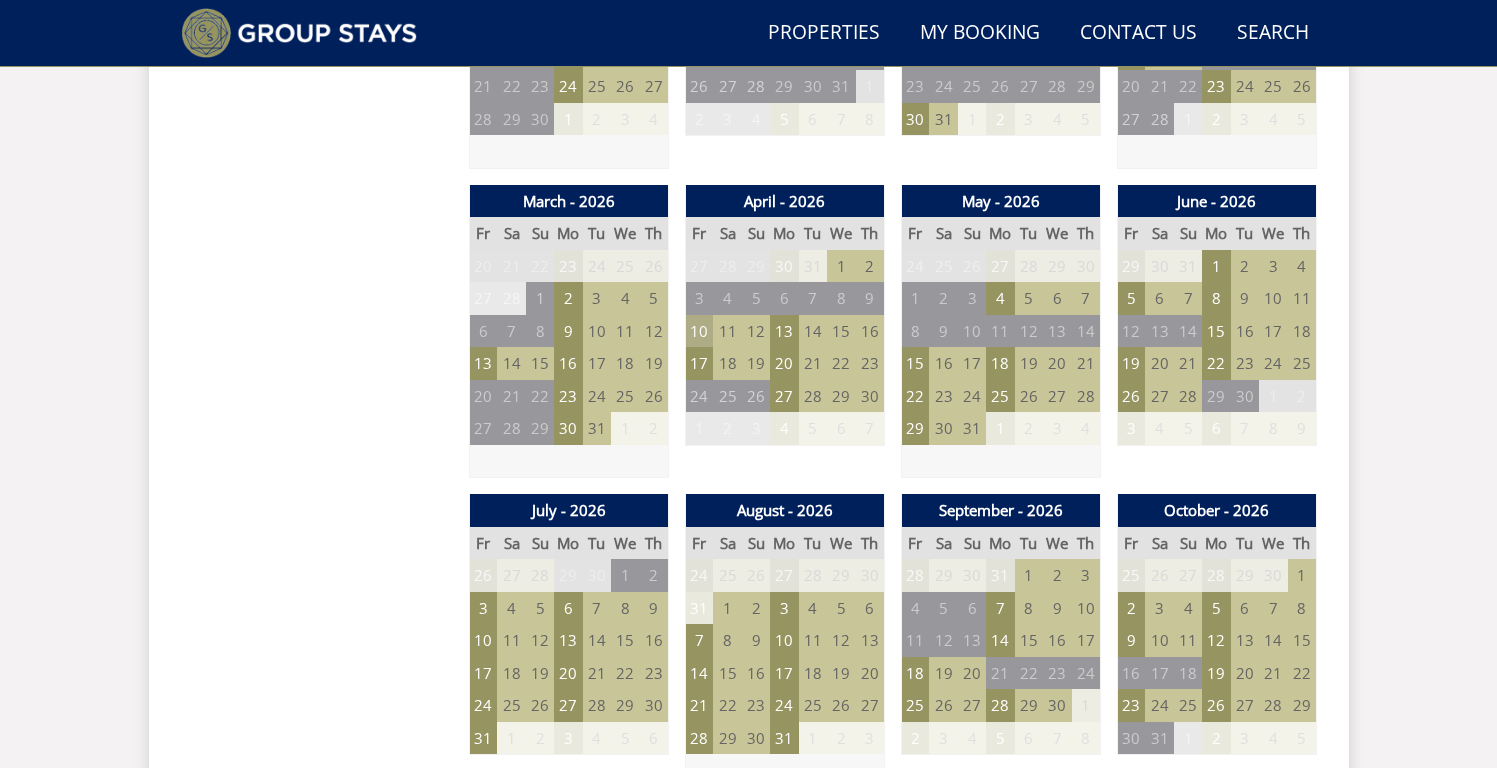 click on "10" at bounding box center [699, 331] 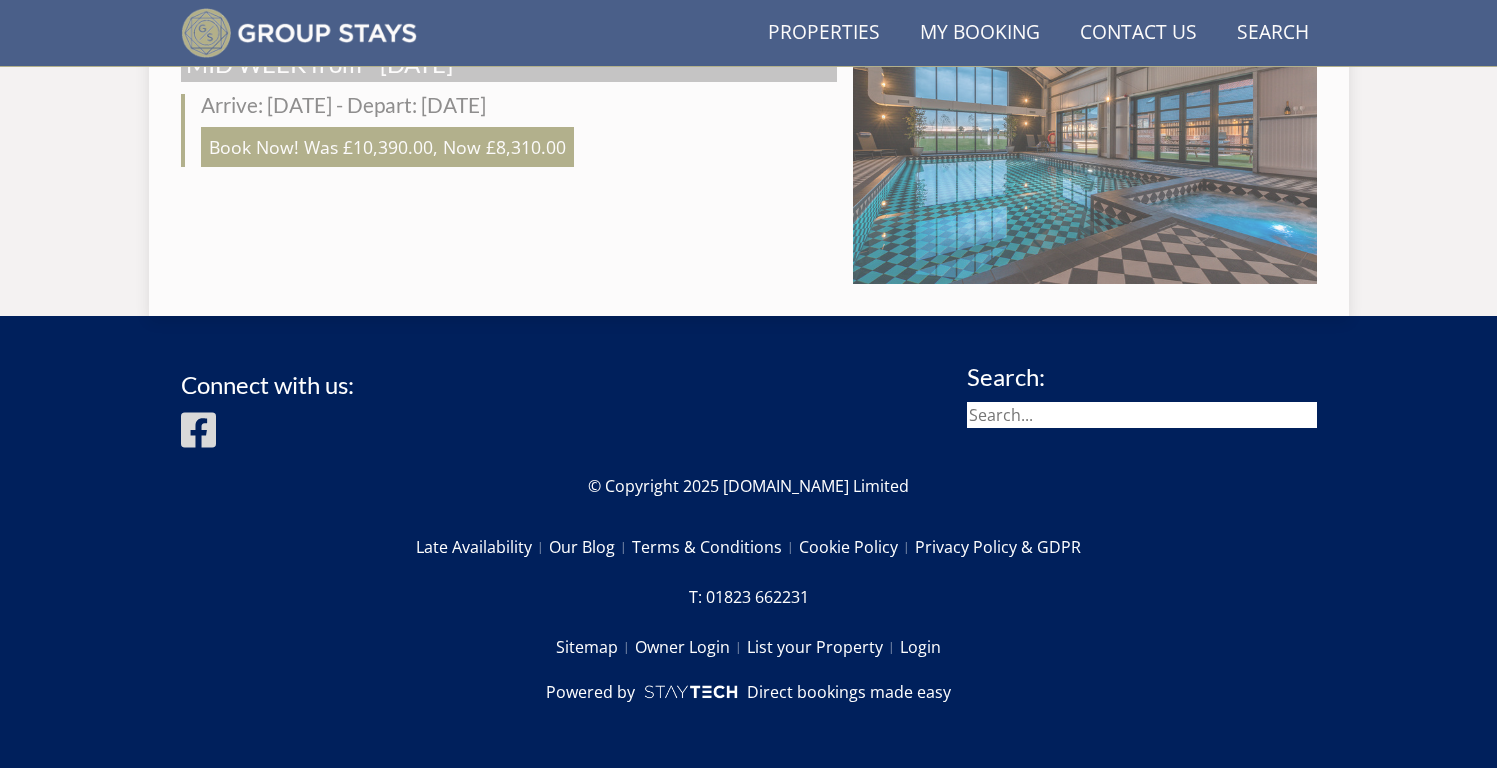 scroll, scrollTop: 694, scrollLeft: 0, axis: vertical 